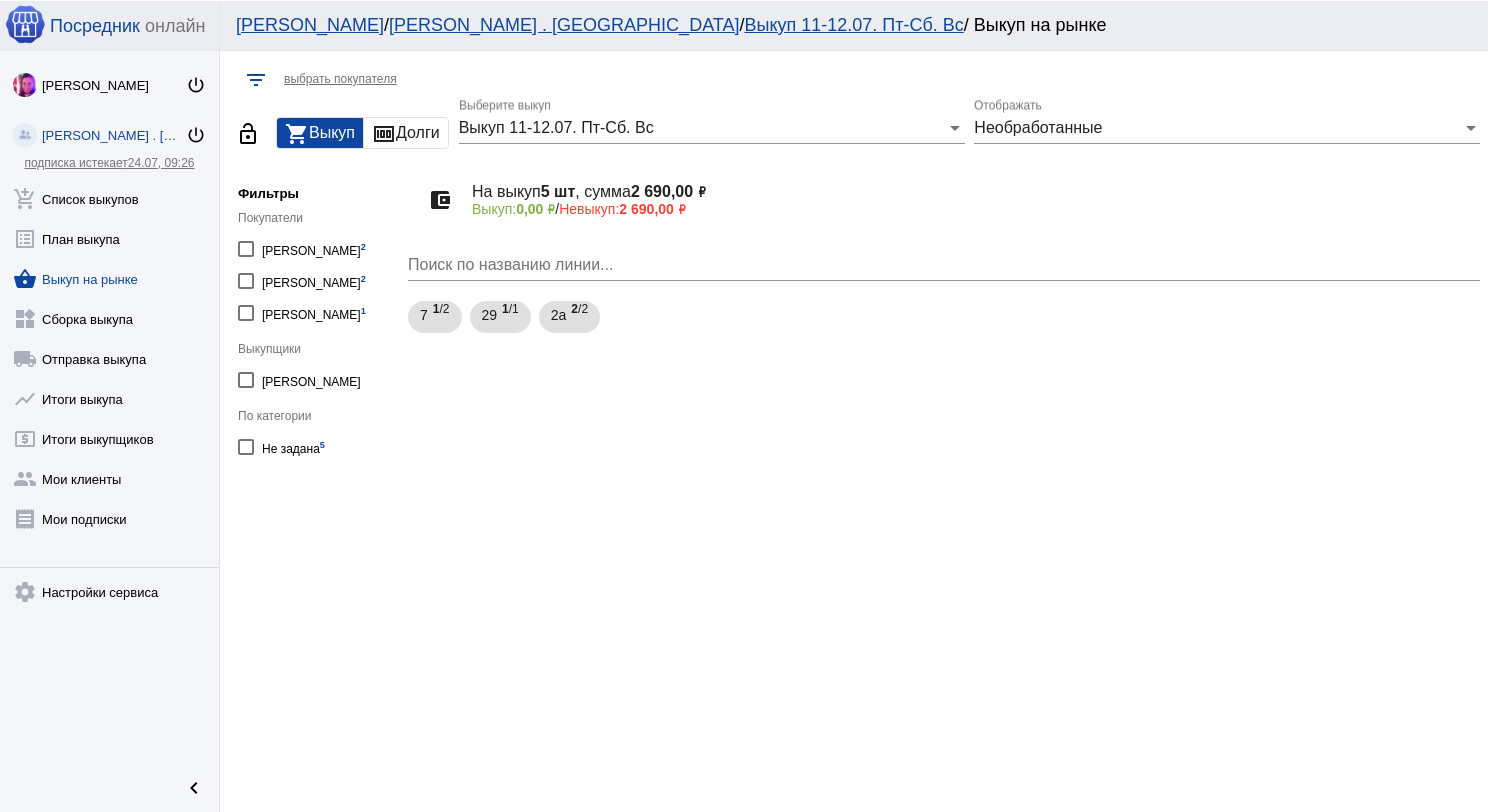 scroll, scrollTop: 0, scrollLeft: 0, axis: both 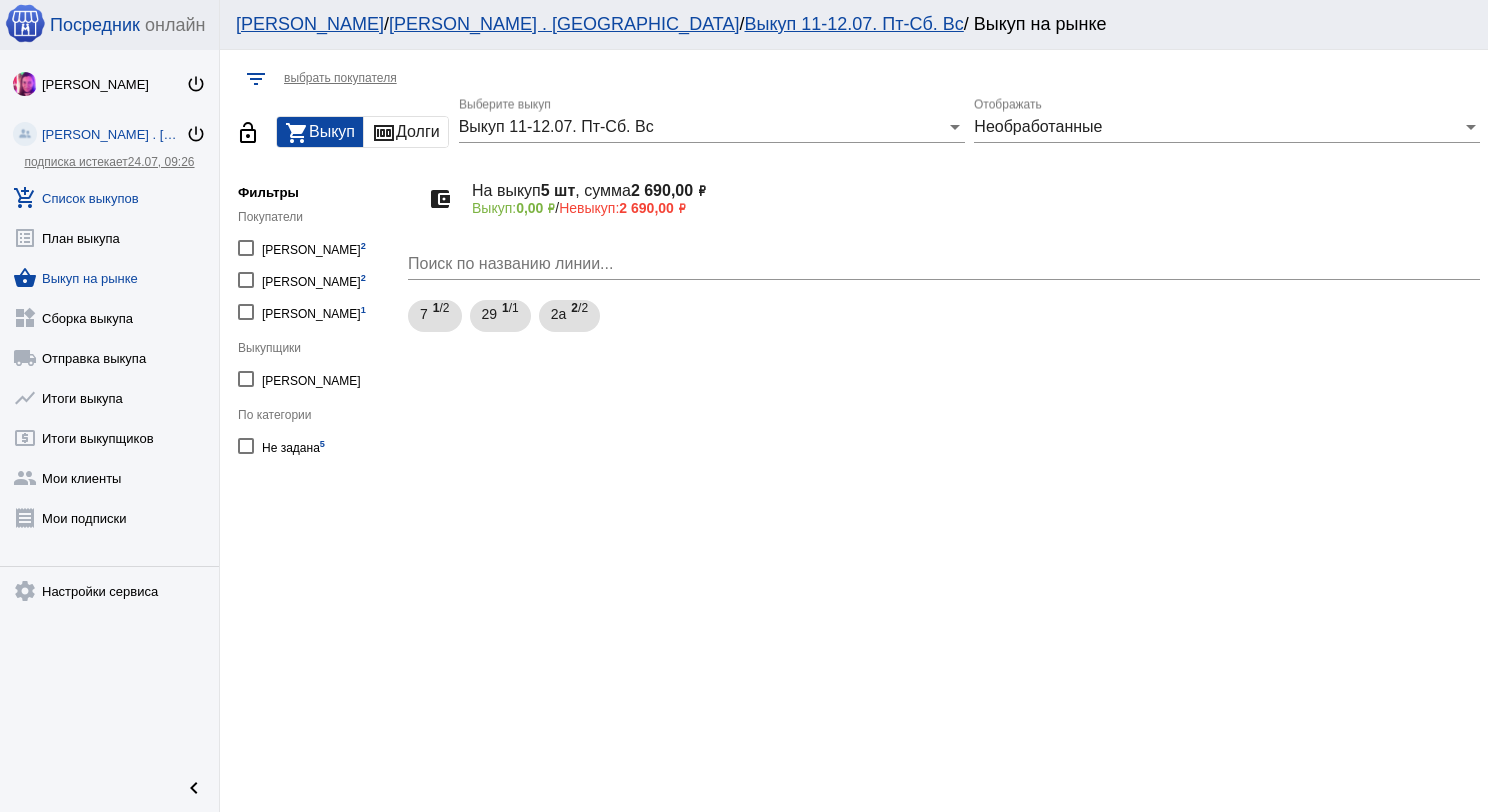 click on "add_shopping_cart  Список выкупов" 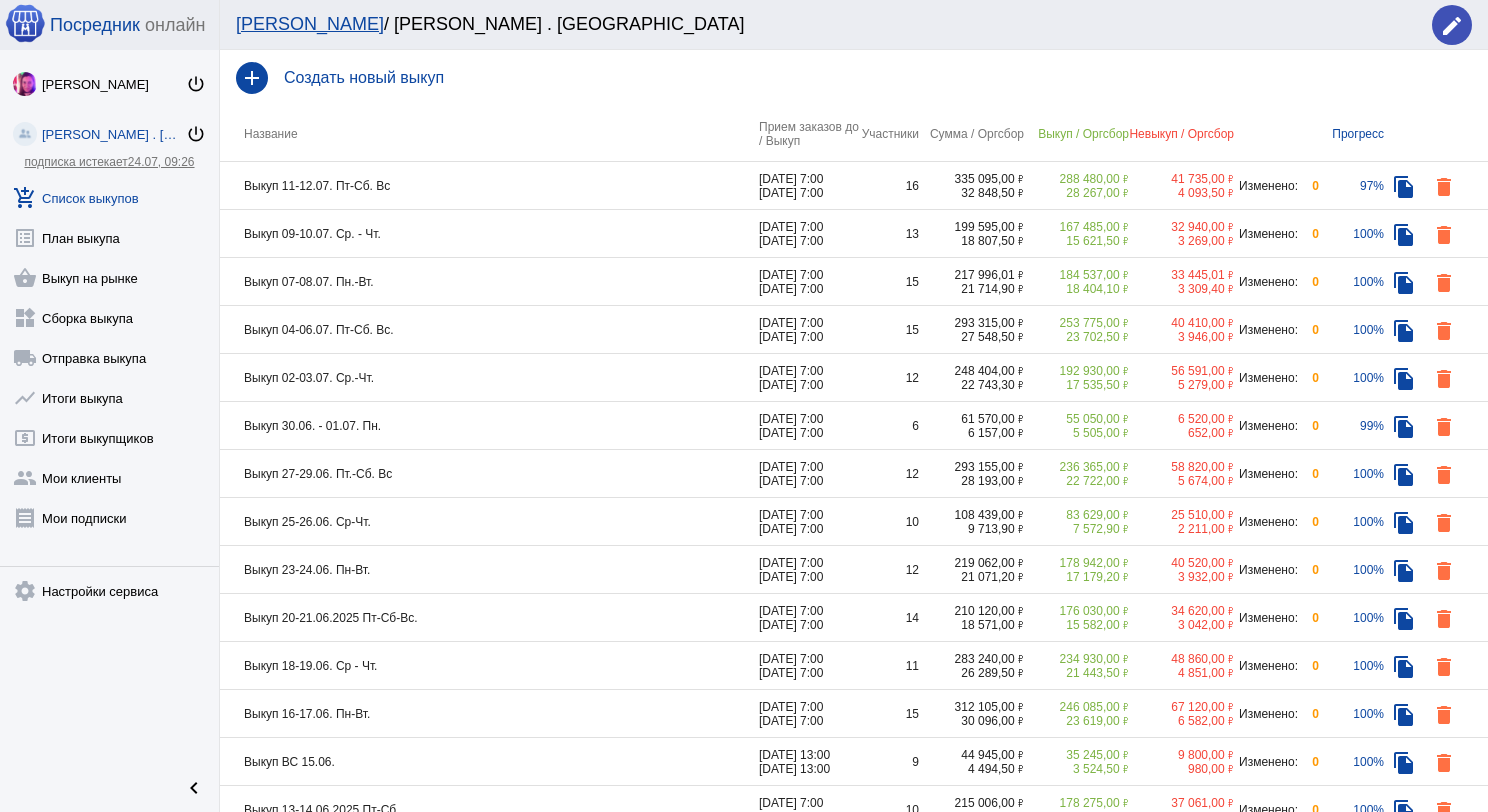 click on "Выкуп 11-12.07. Пт-Сб. Вс" 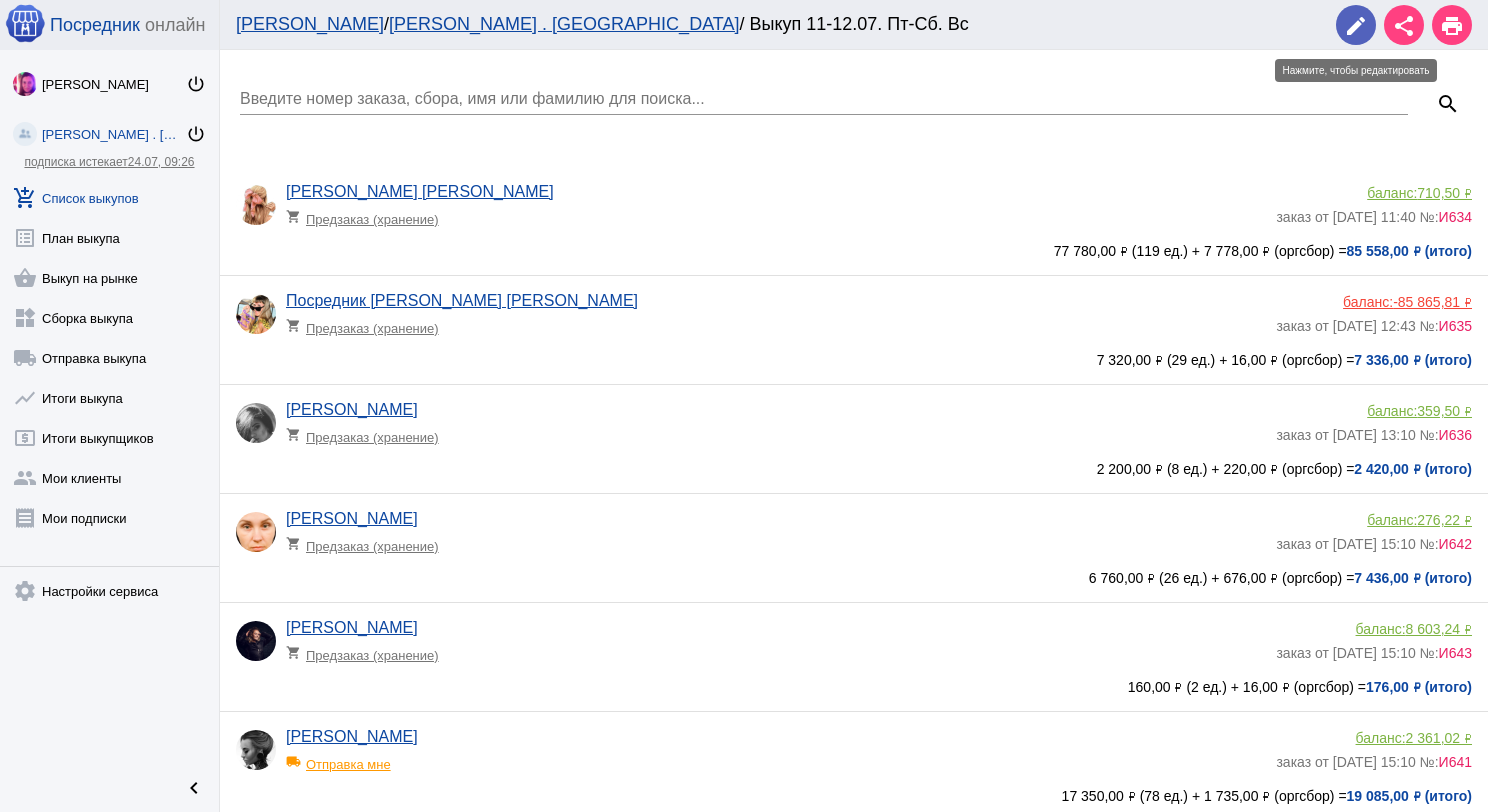 click on "edit" 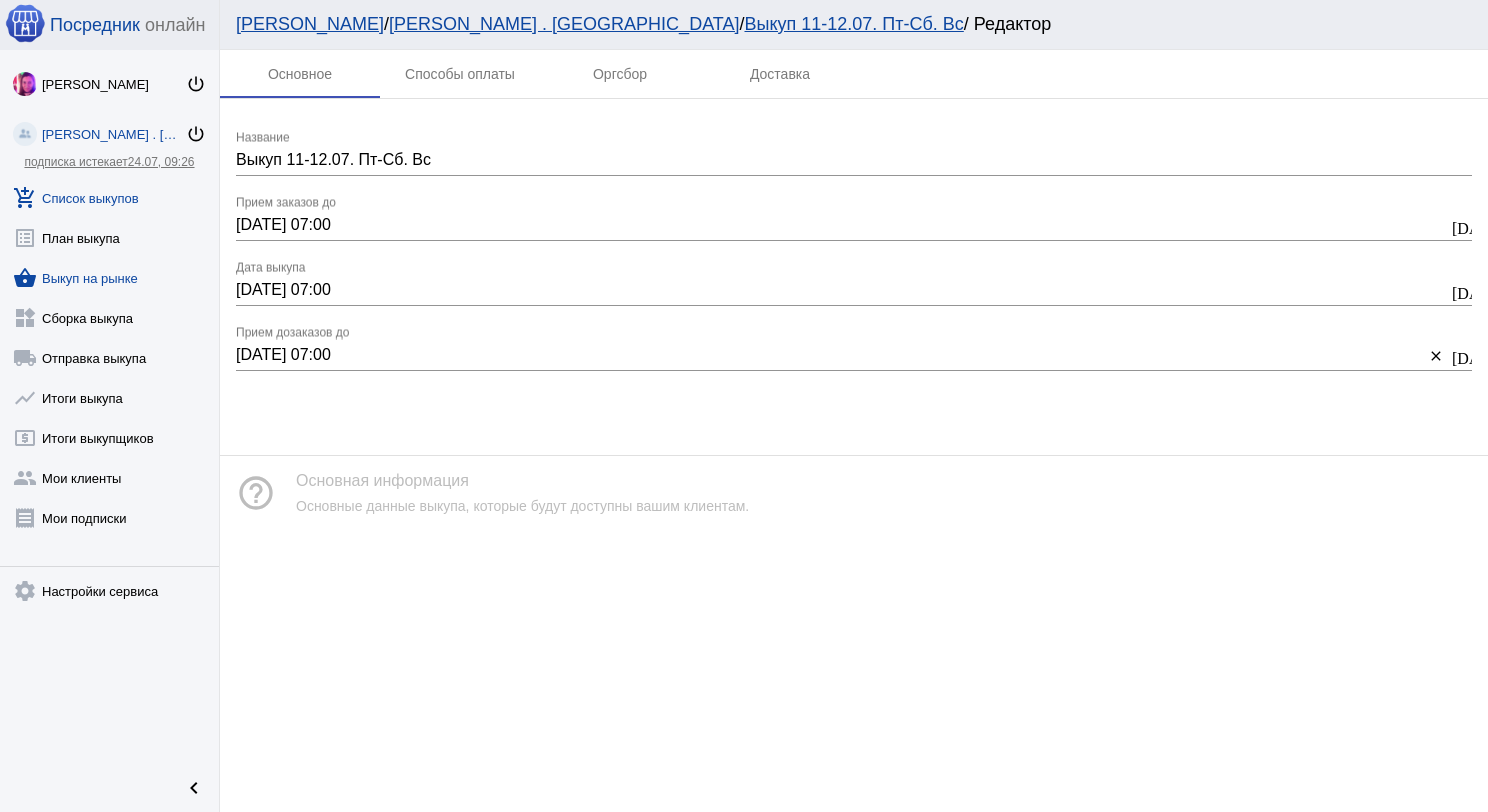 click on "shopping_basket  Выкуп на рынке" 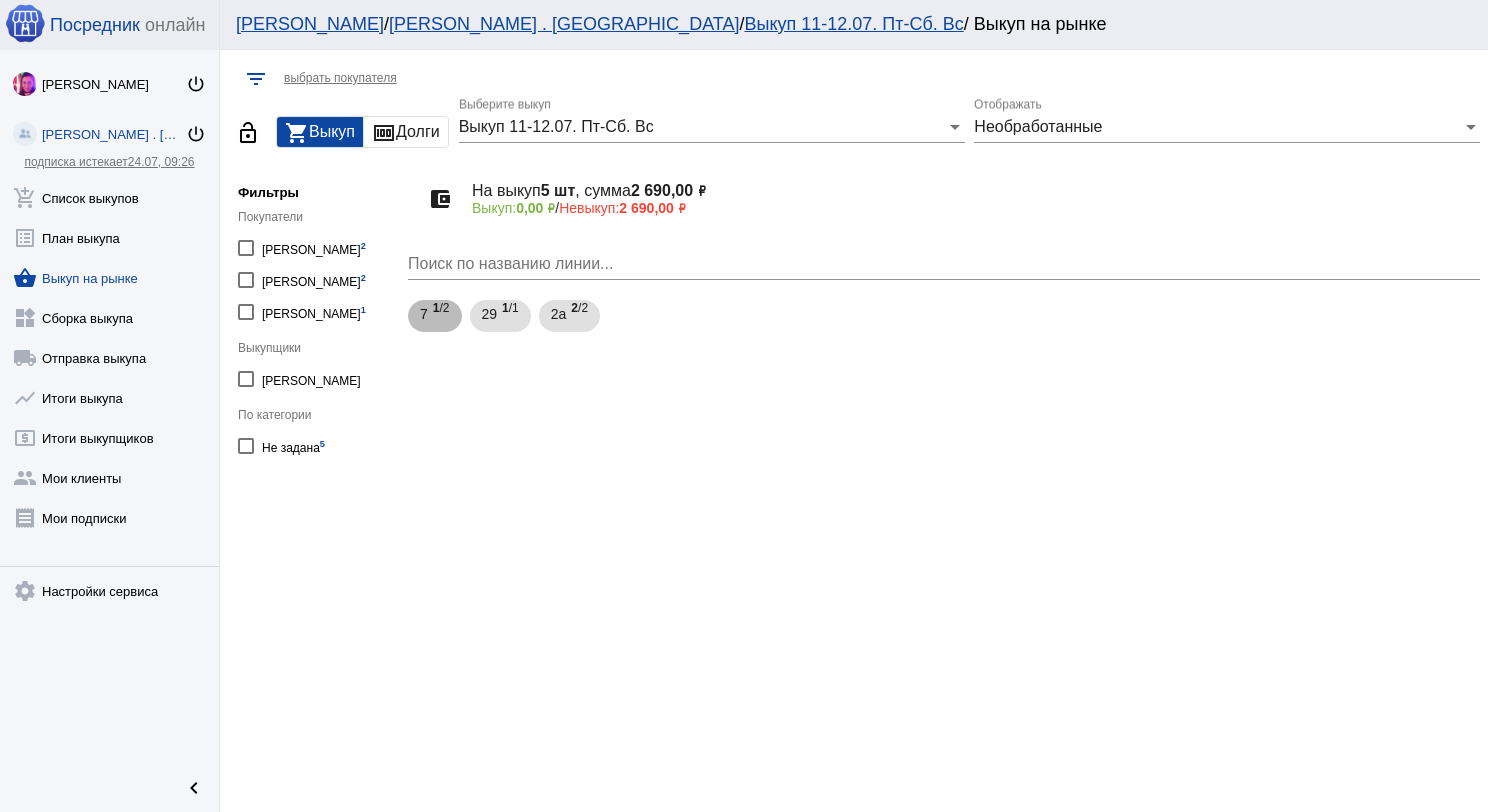 click on "1 /2" at bounding box center [441, 316] 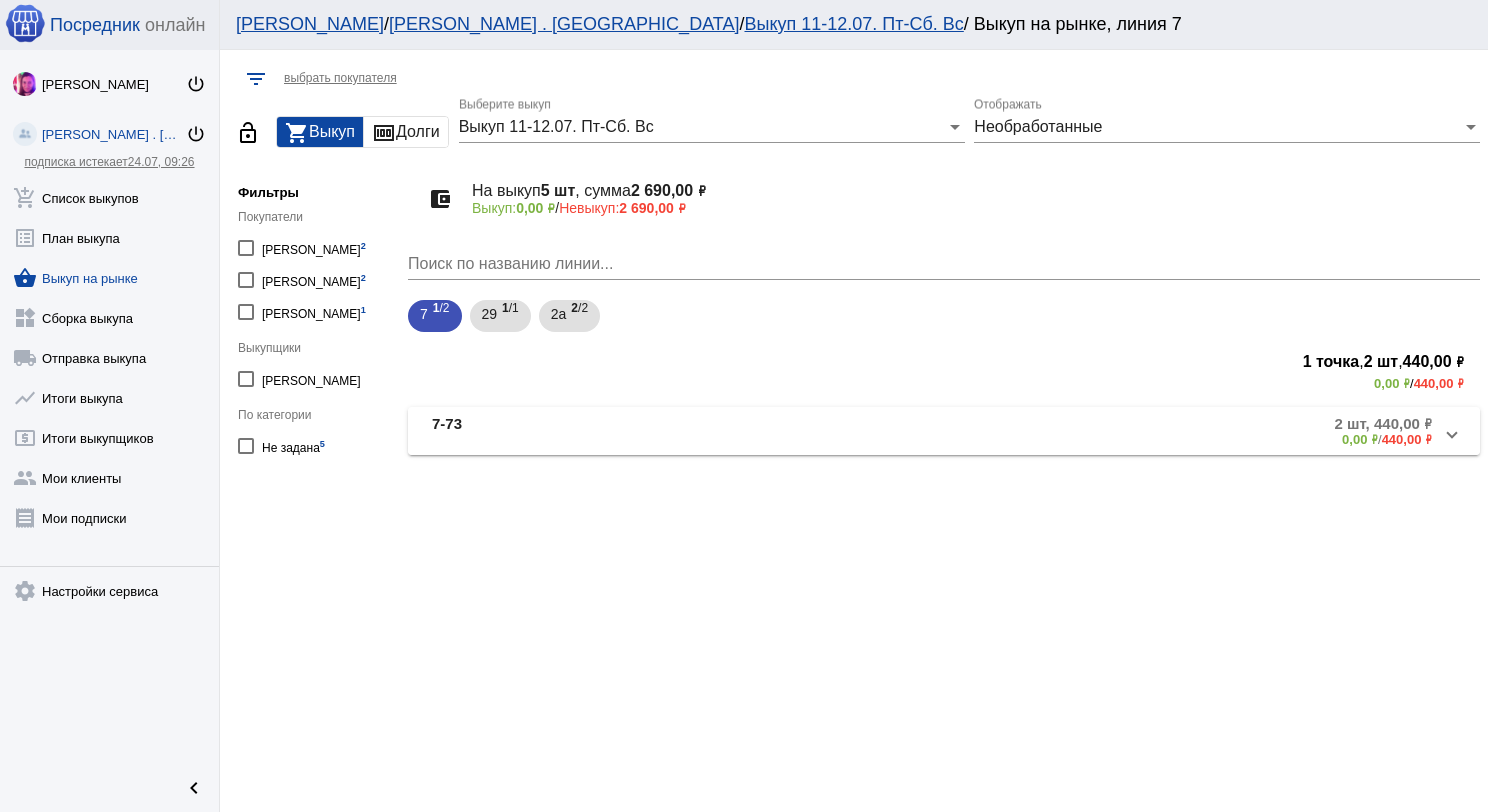 drag, startPoint x: 549, startPoint y: 429, endPoint x: 606, endPoint y: 436, distance: 57.428215 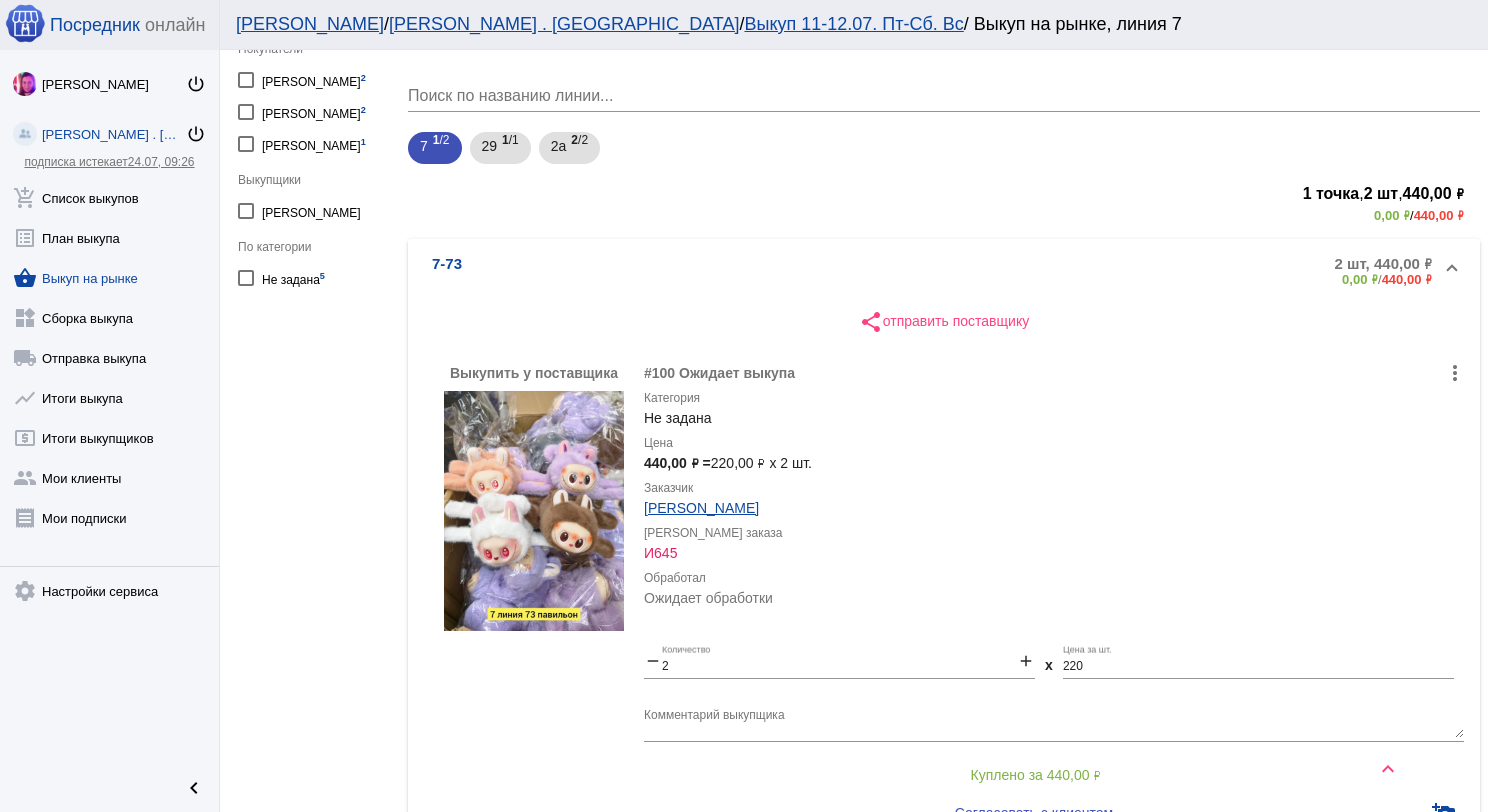 scroll, scrollTop: 0, scrollLeft: 0, axis: both 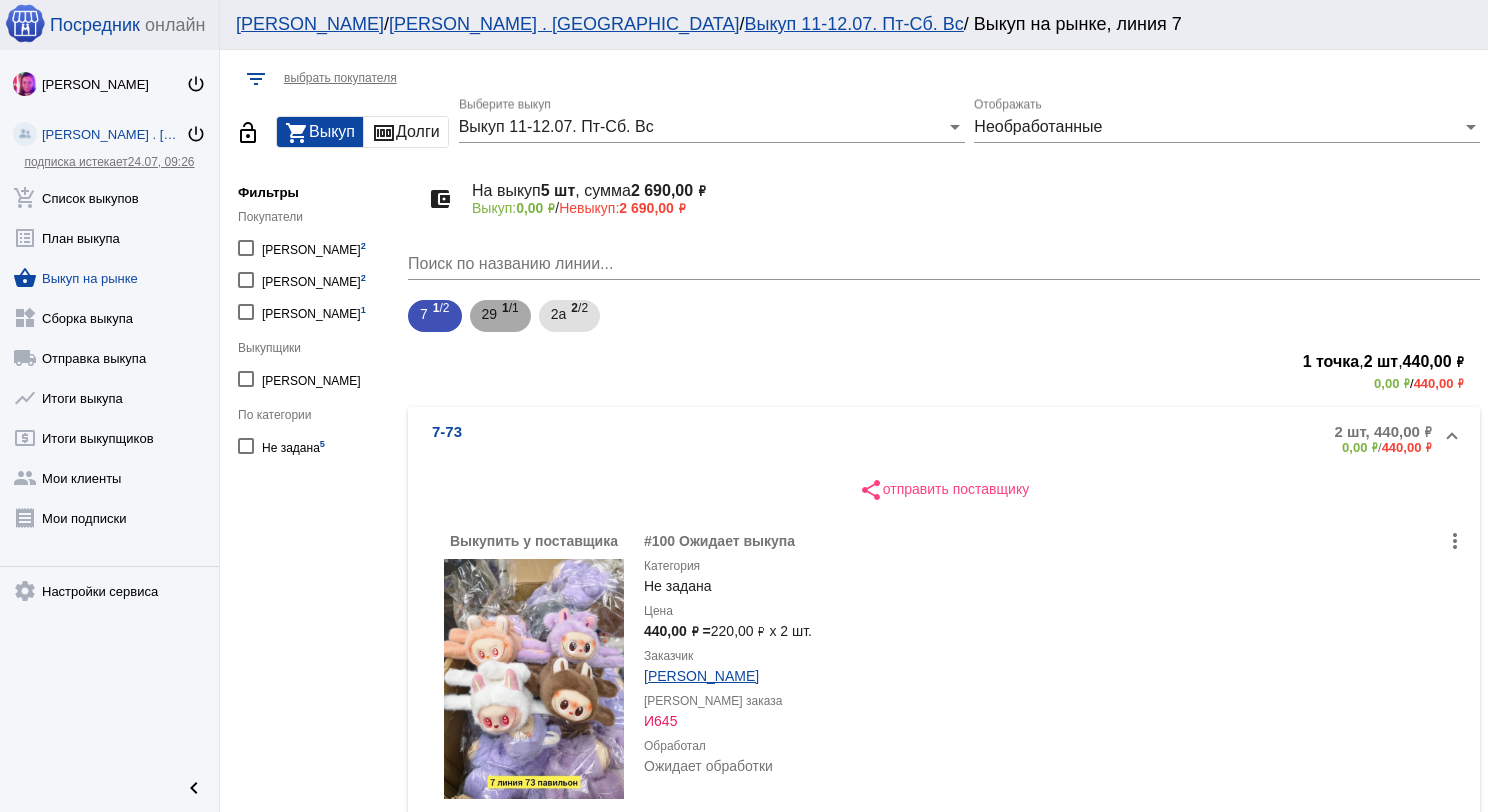 click on "29" at bounding box center (490, 314) 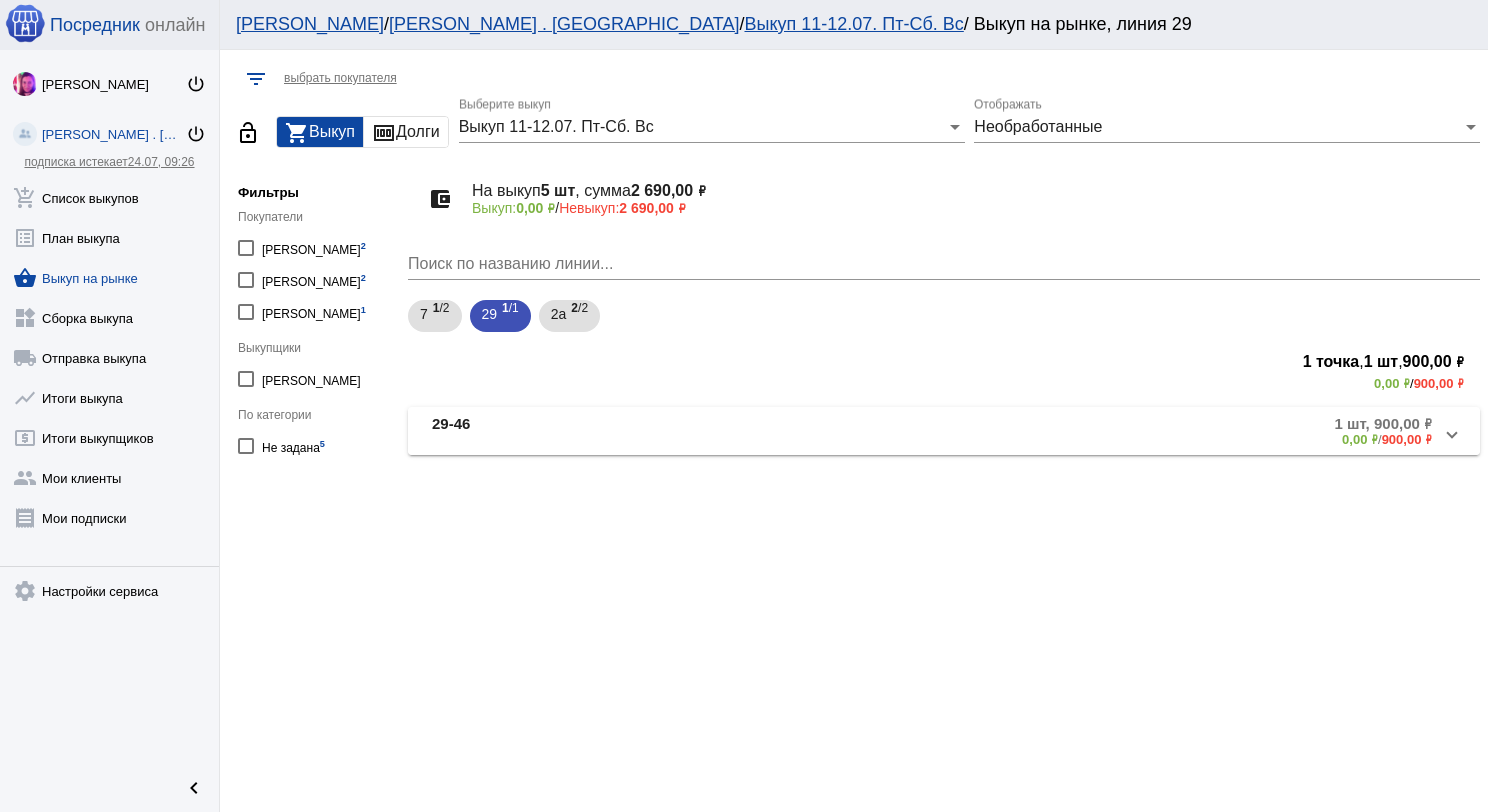 click on "29-46" at bounding box center [592, 431] 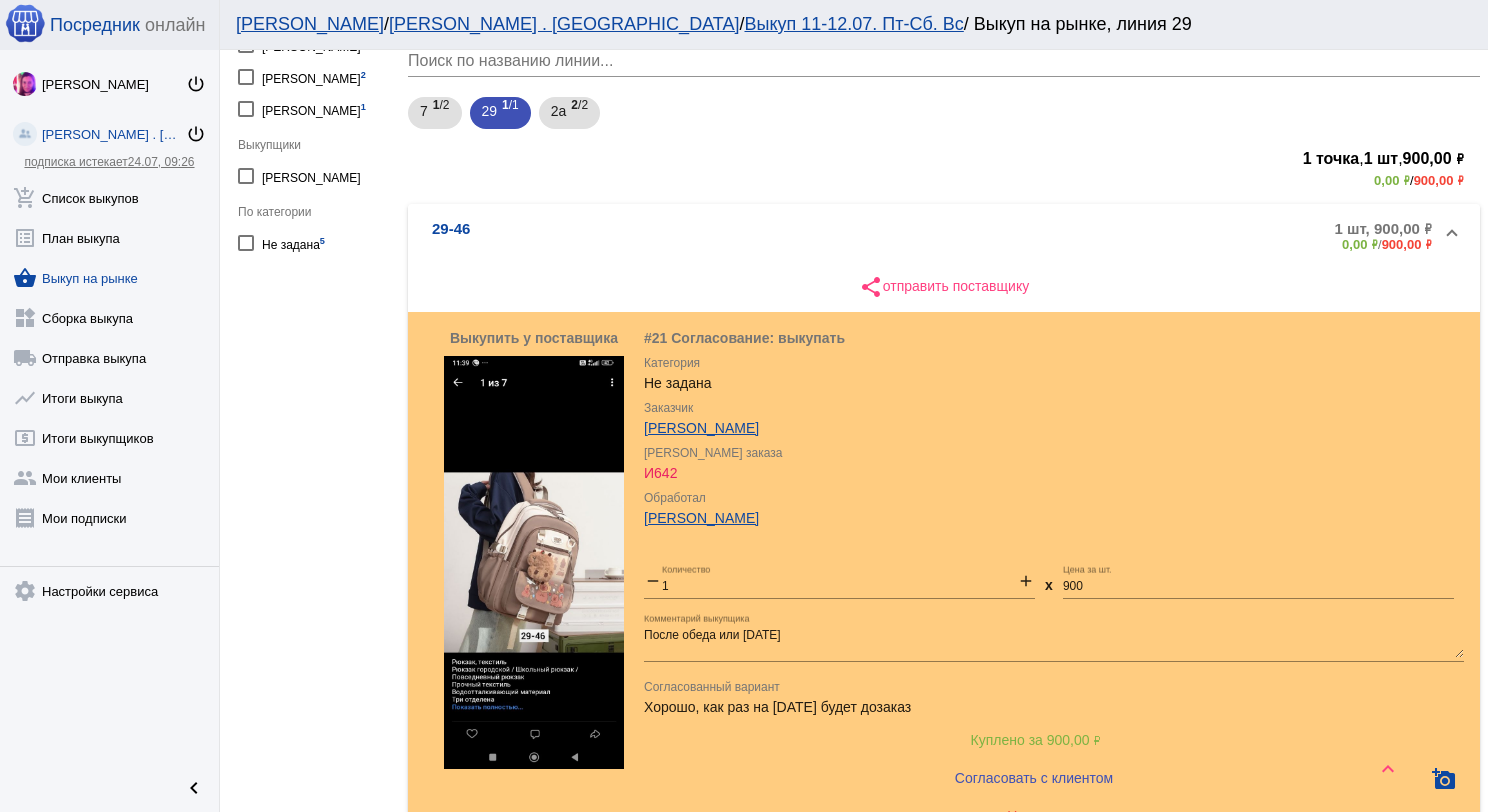 scroll, scrollTop: 200, scrollLeft: 0, axis: vertical 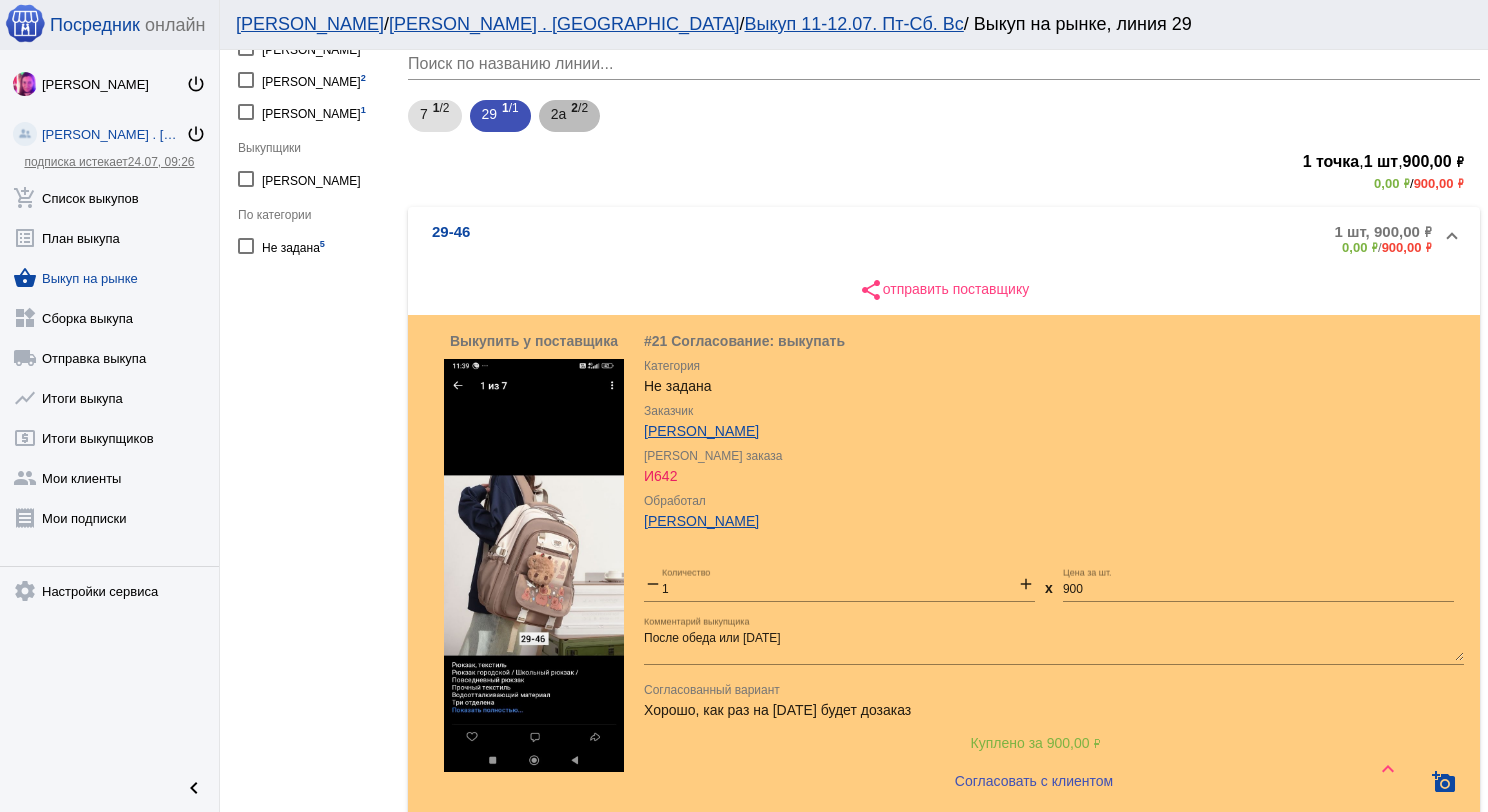 click on "2а 2 /2" at bounding box center (569, 116) 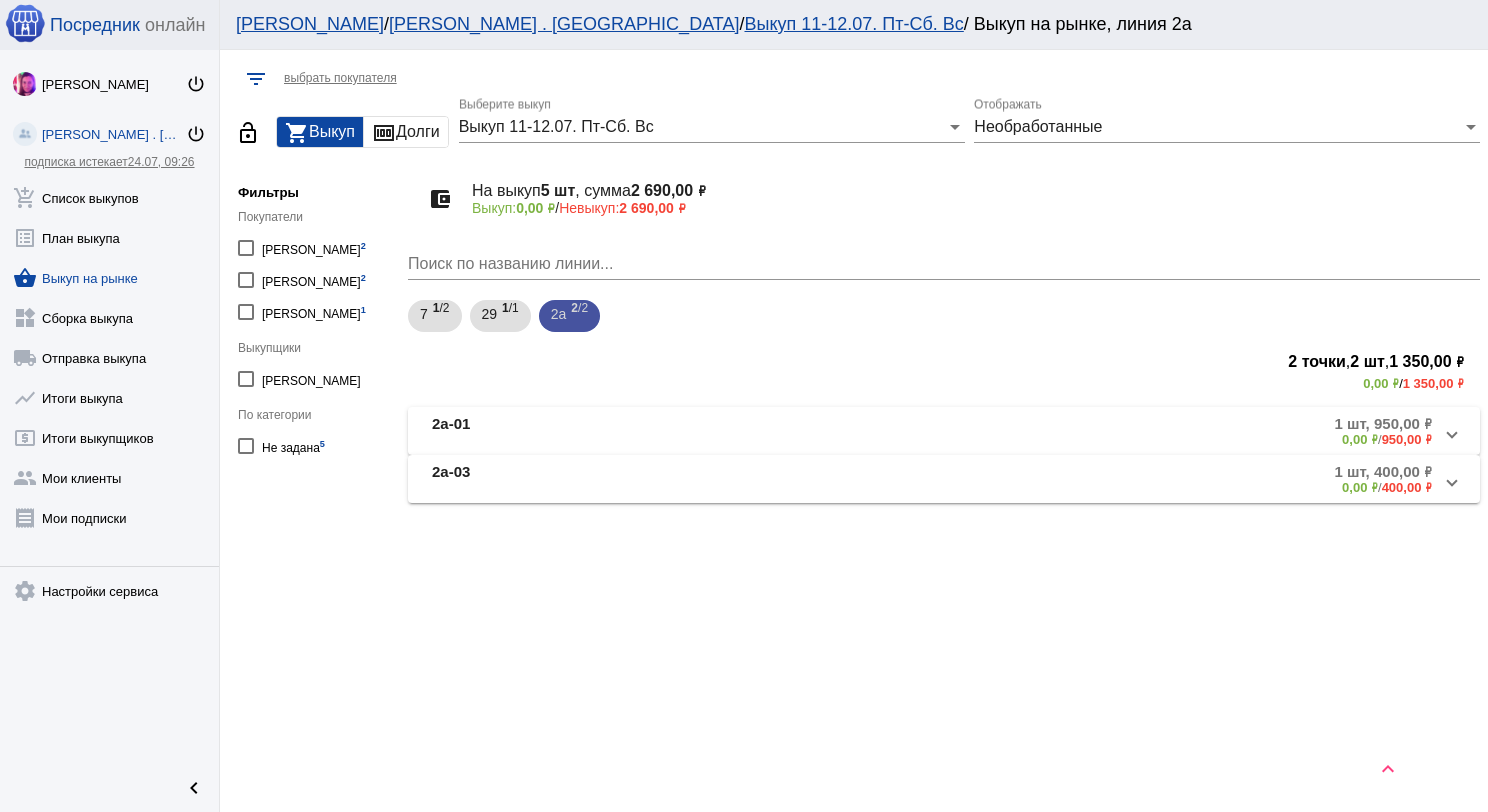 scroll, scrollTop: 0, scrollLeft: 0, axis: both 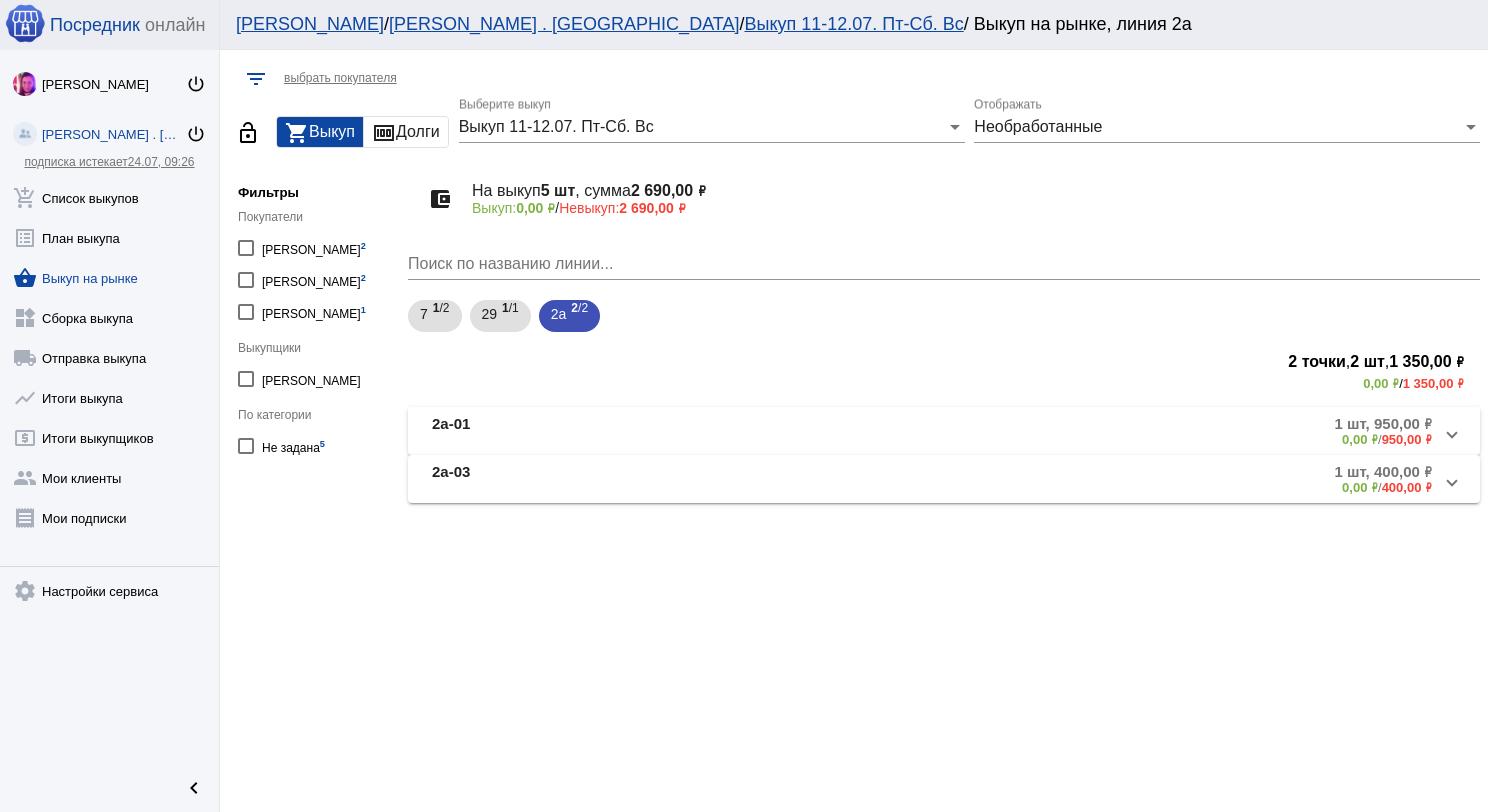 click on "1 шт, 950,00 ₽ 0,00 ₽  /  950,00 ₽" 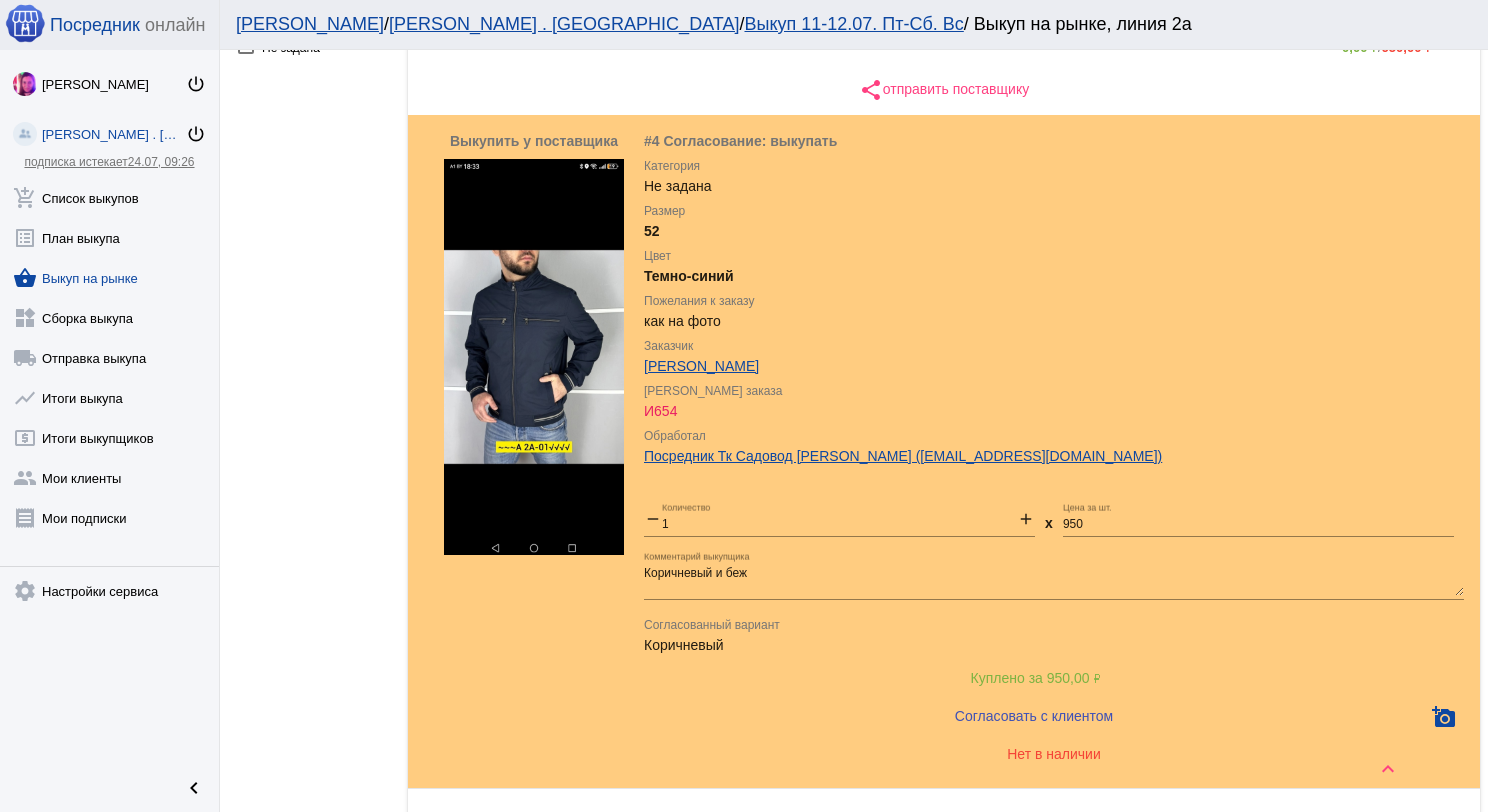 scroll, scrollTop: 599, scrollLeft: 0, axis: vertical 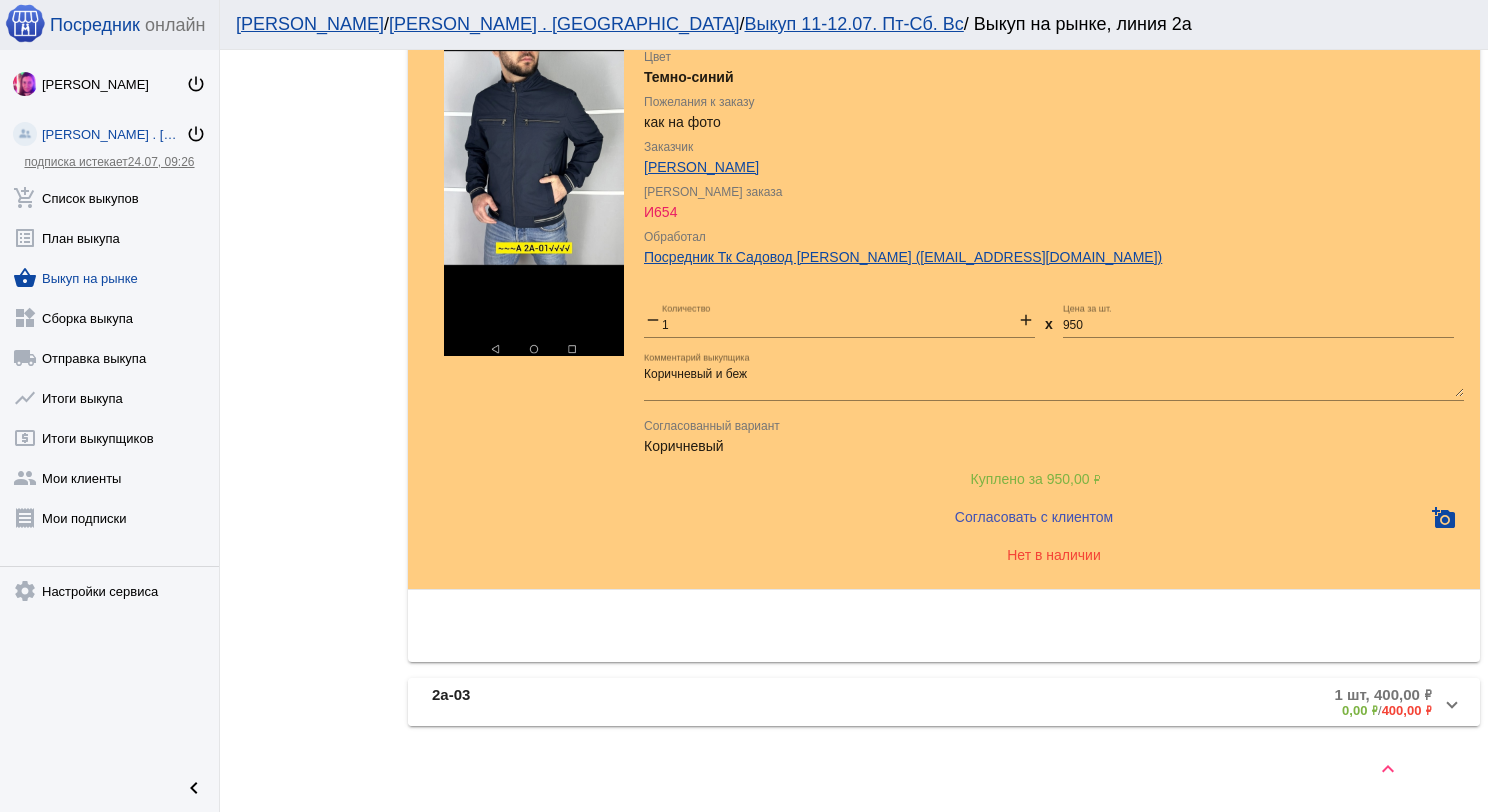 click on "2а-03" at bounding box center (592, 702) 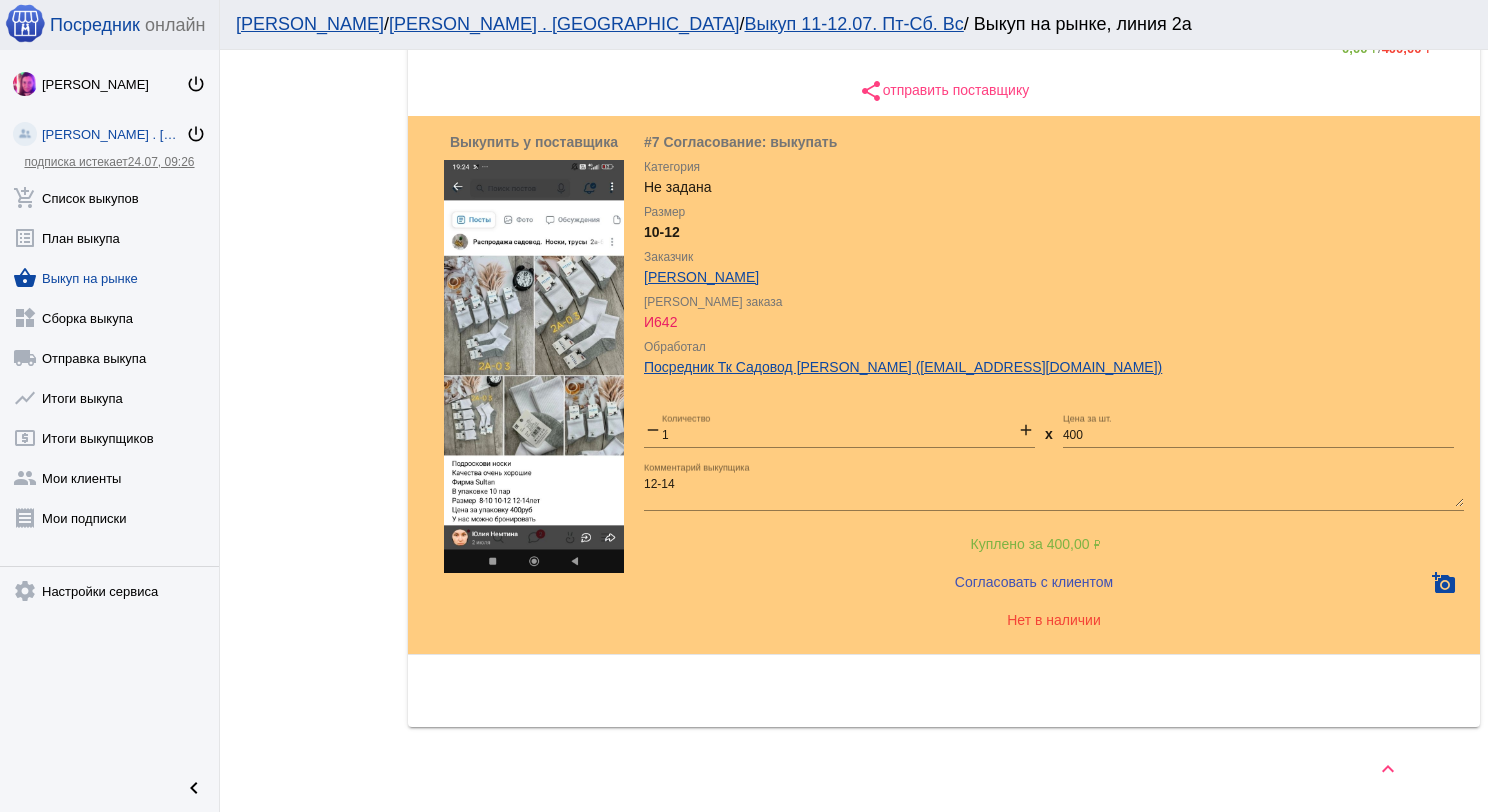 scroll, scrollTop: 464, scrollLeft: 0, axis: vertical 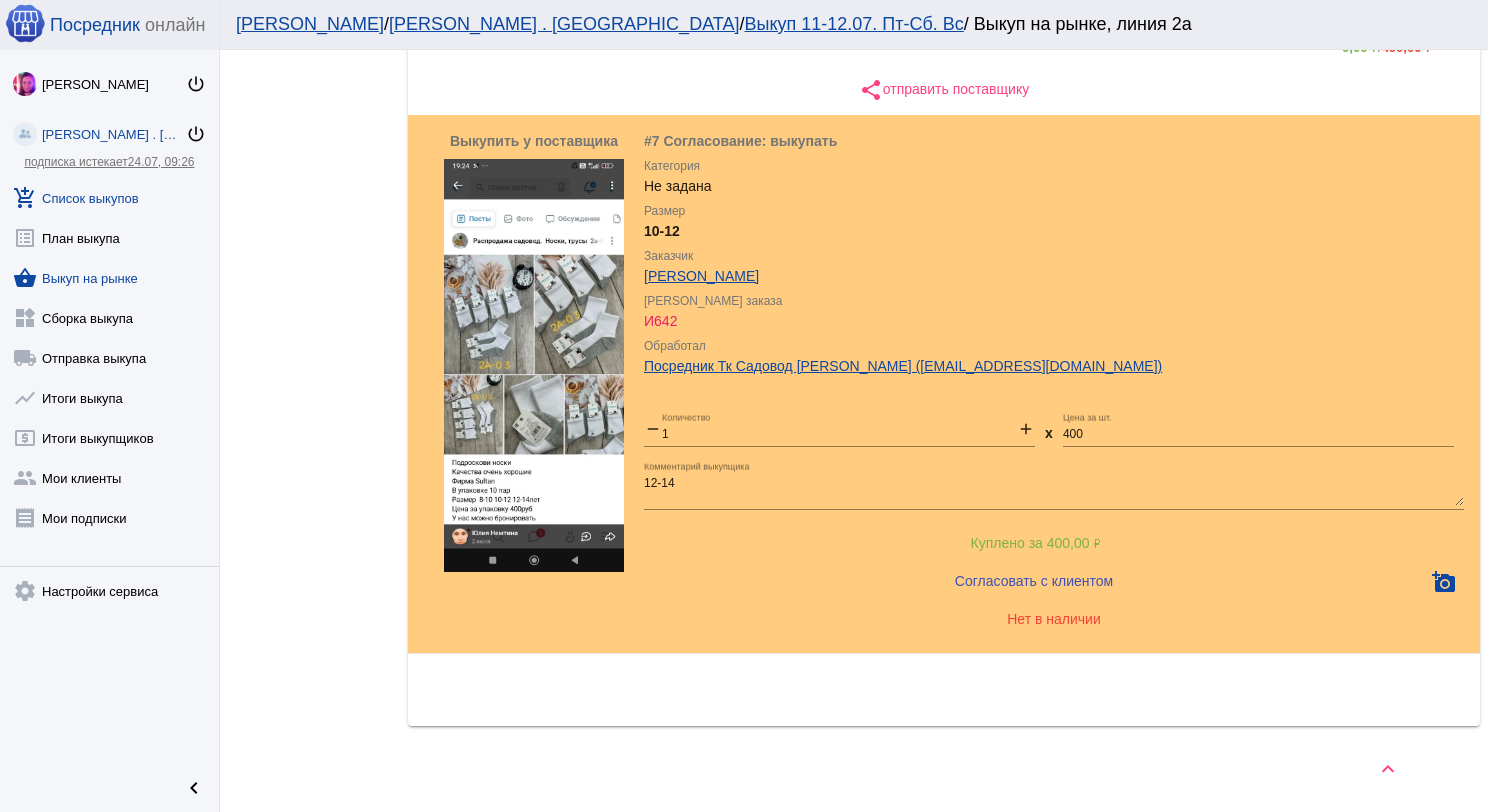 click on "add_shopping_cart  Список выкупов" 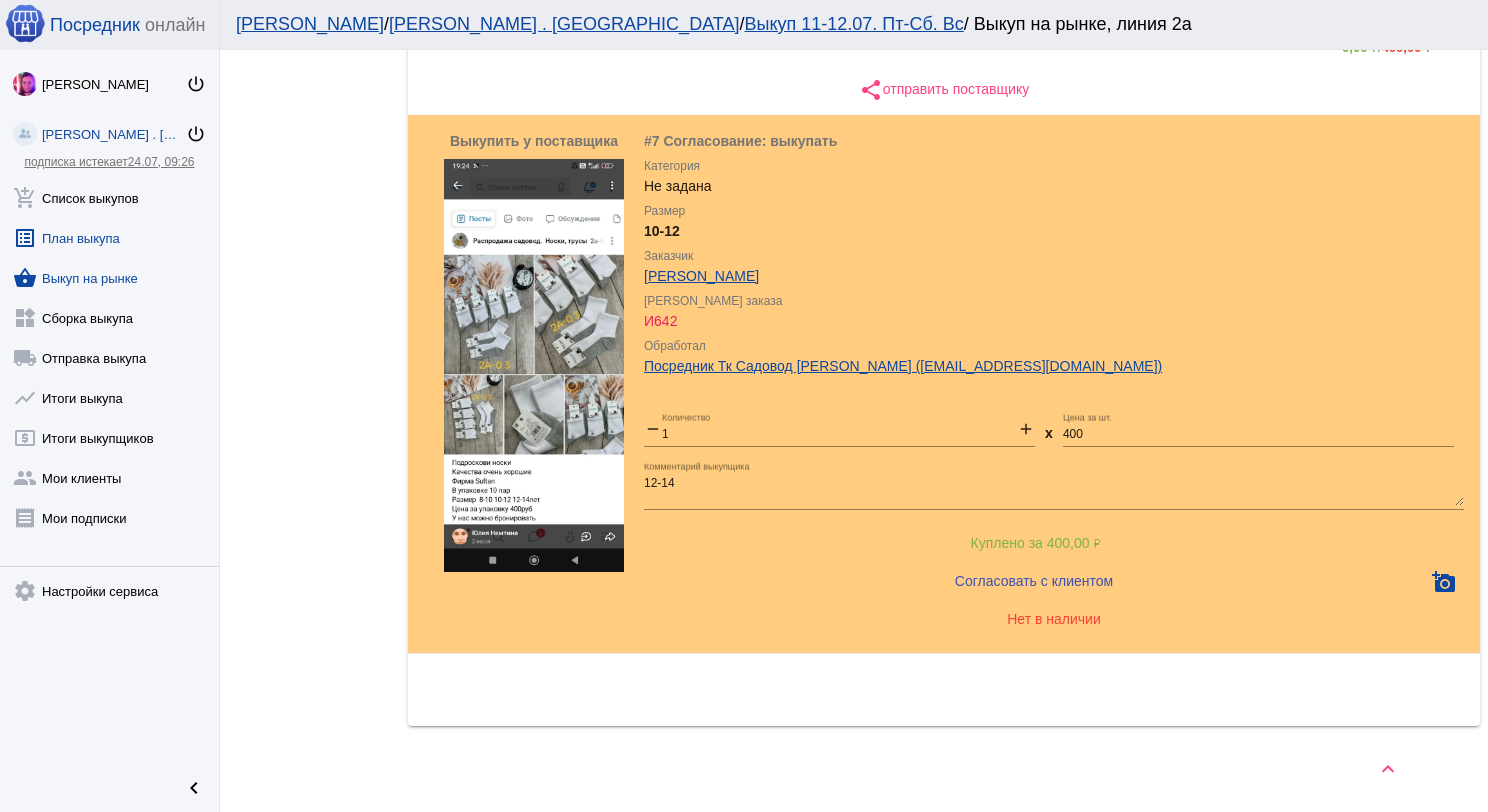 scroll, scrollTop: 0, scrollLeft: 0, axis: both 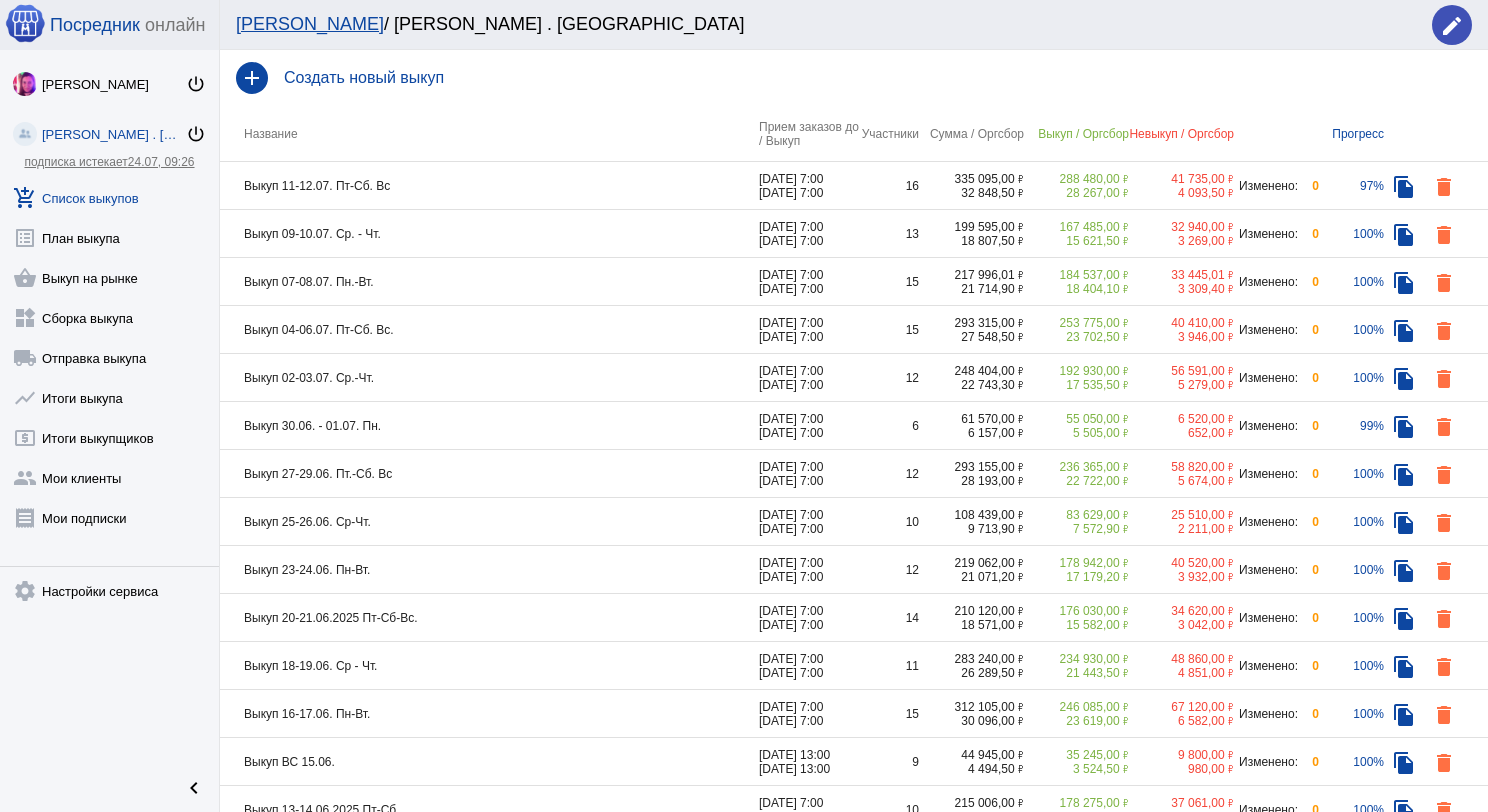 click on "Выкуп 11-12.07. Пт-Сб. Вс" 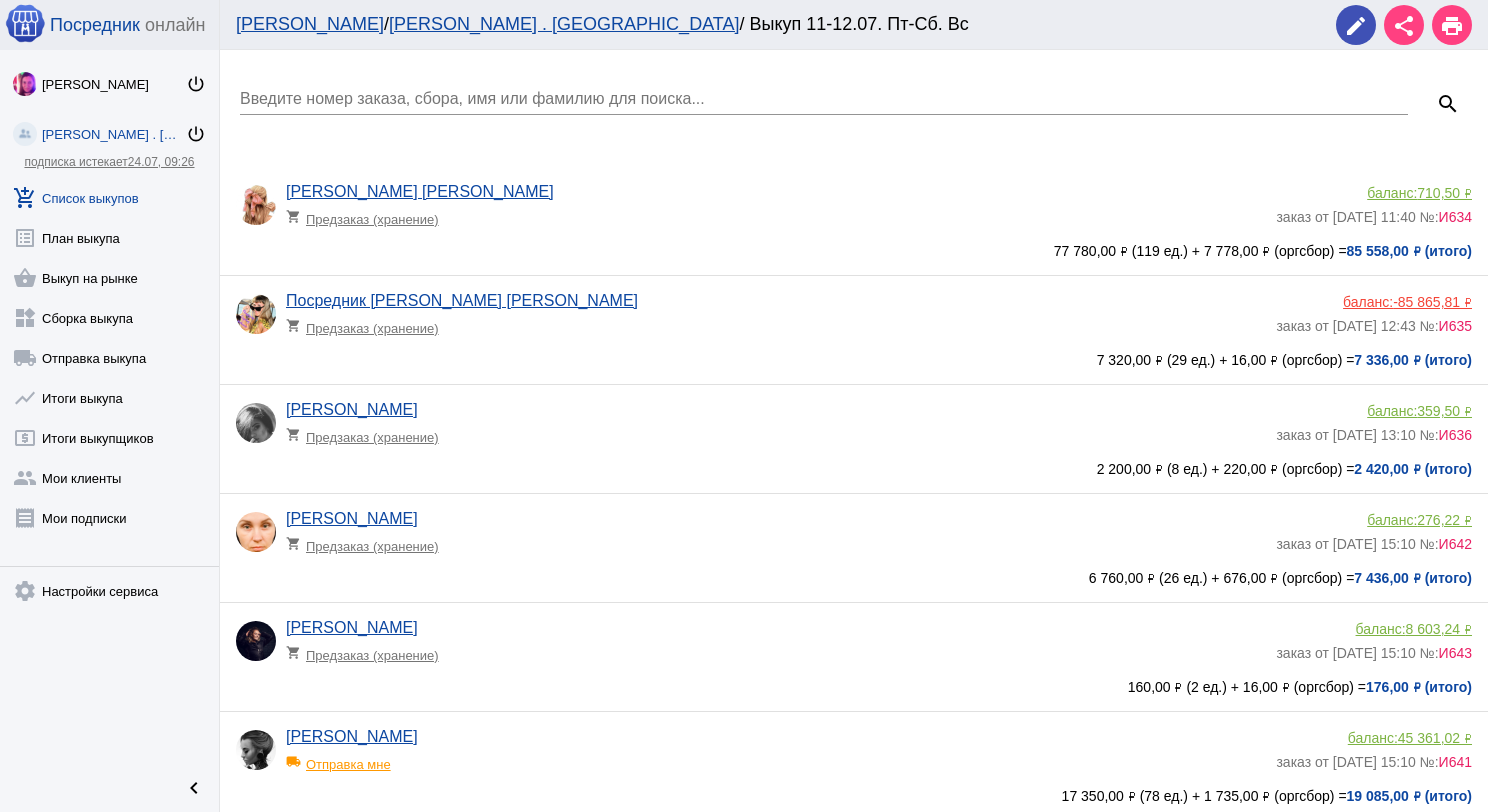 click on "Введите номер заказа, сбора, имя или фамилию для поиска..." 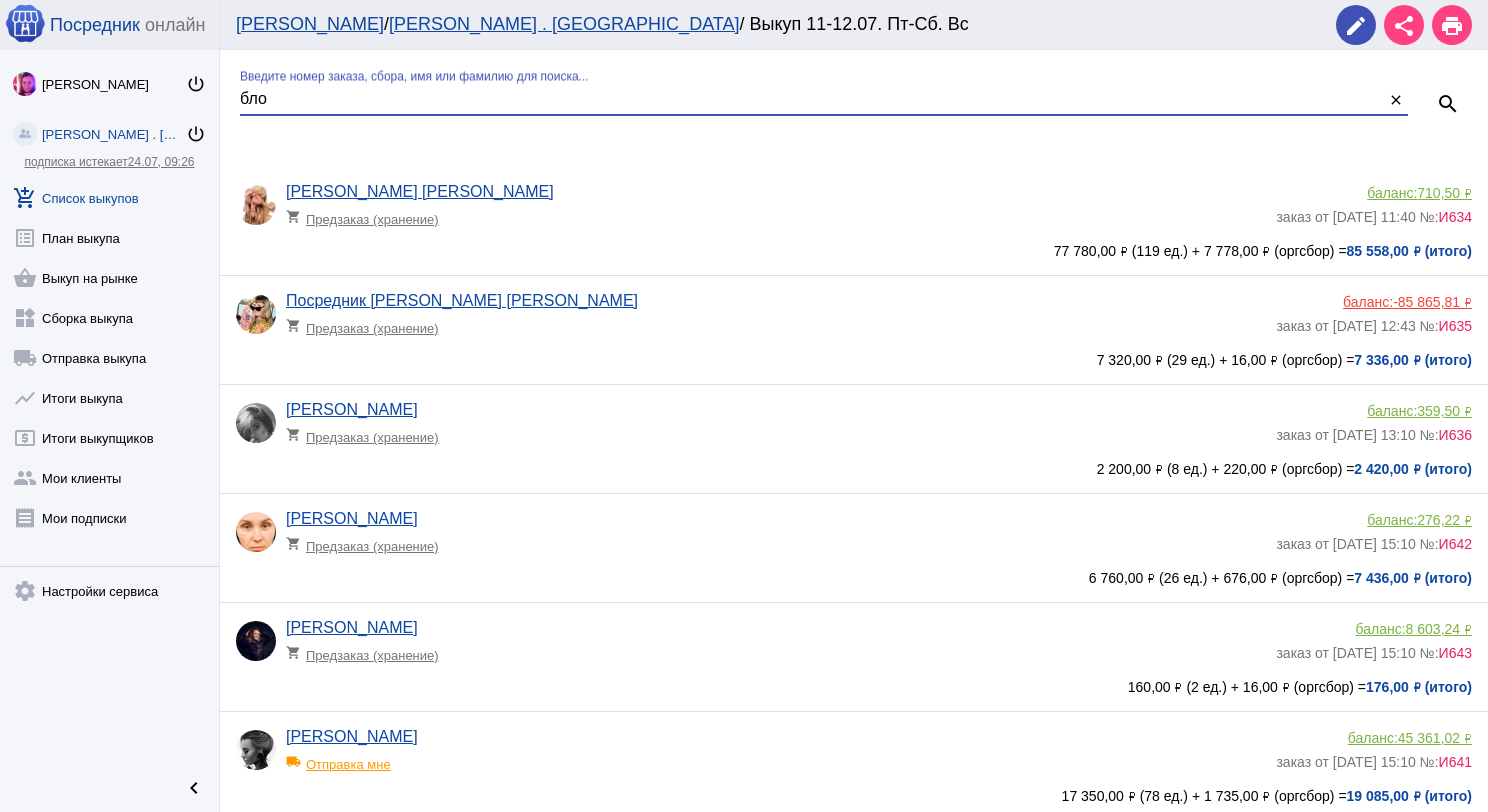 type on "бло" 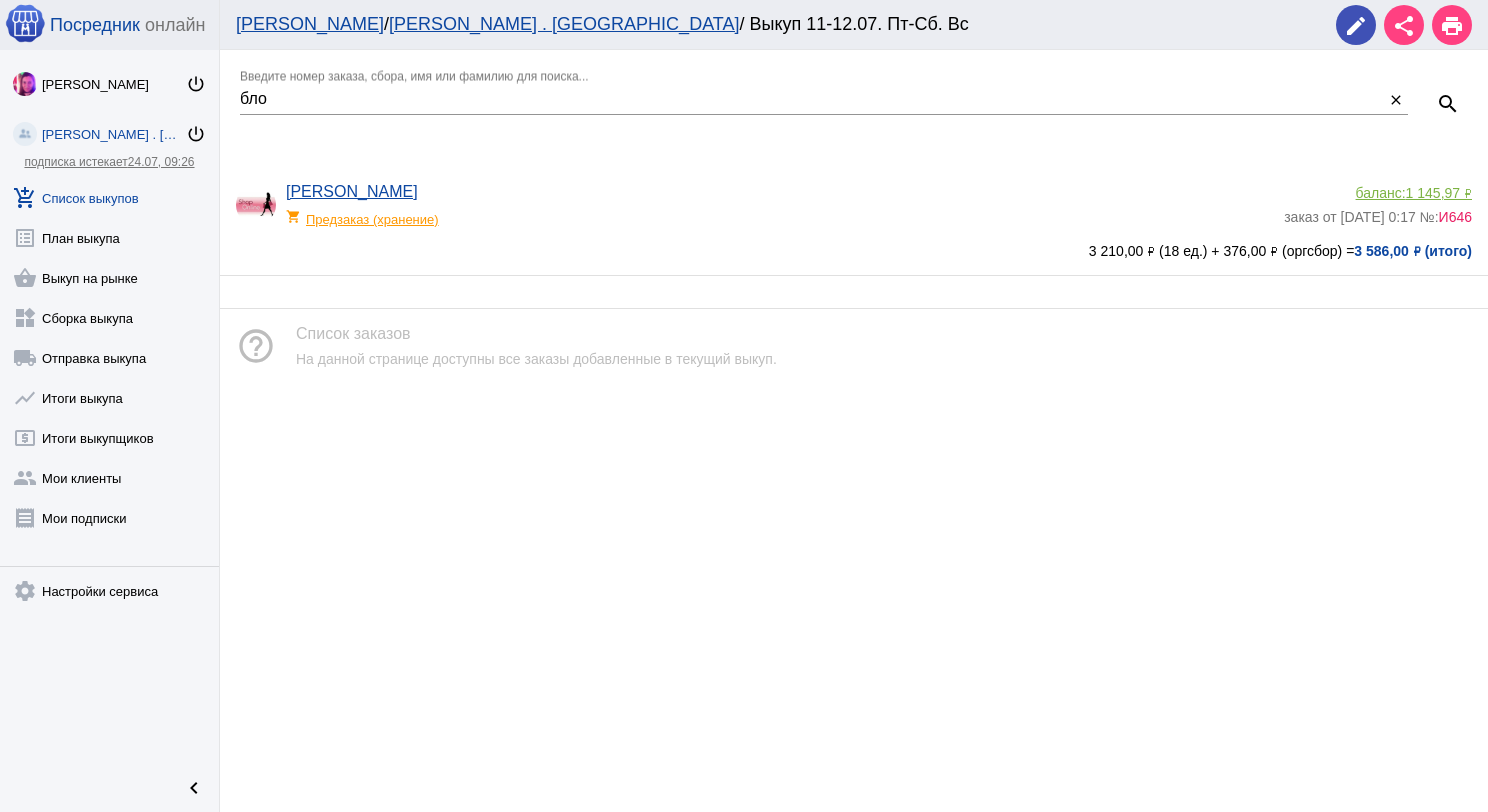 click on "shopping_cart  Предзаказ (хранение)" 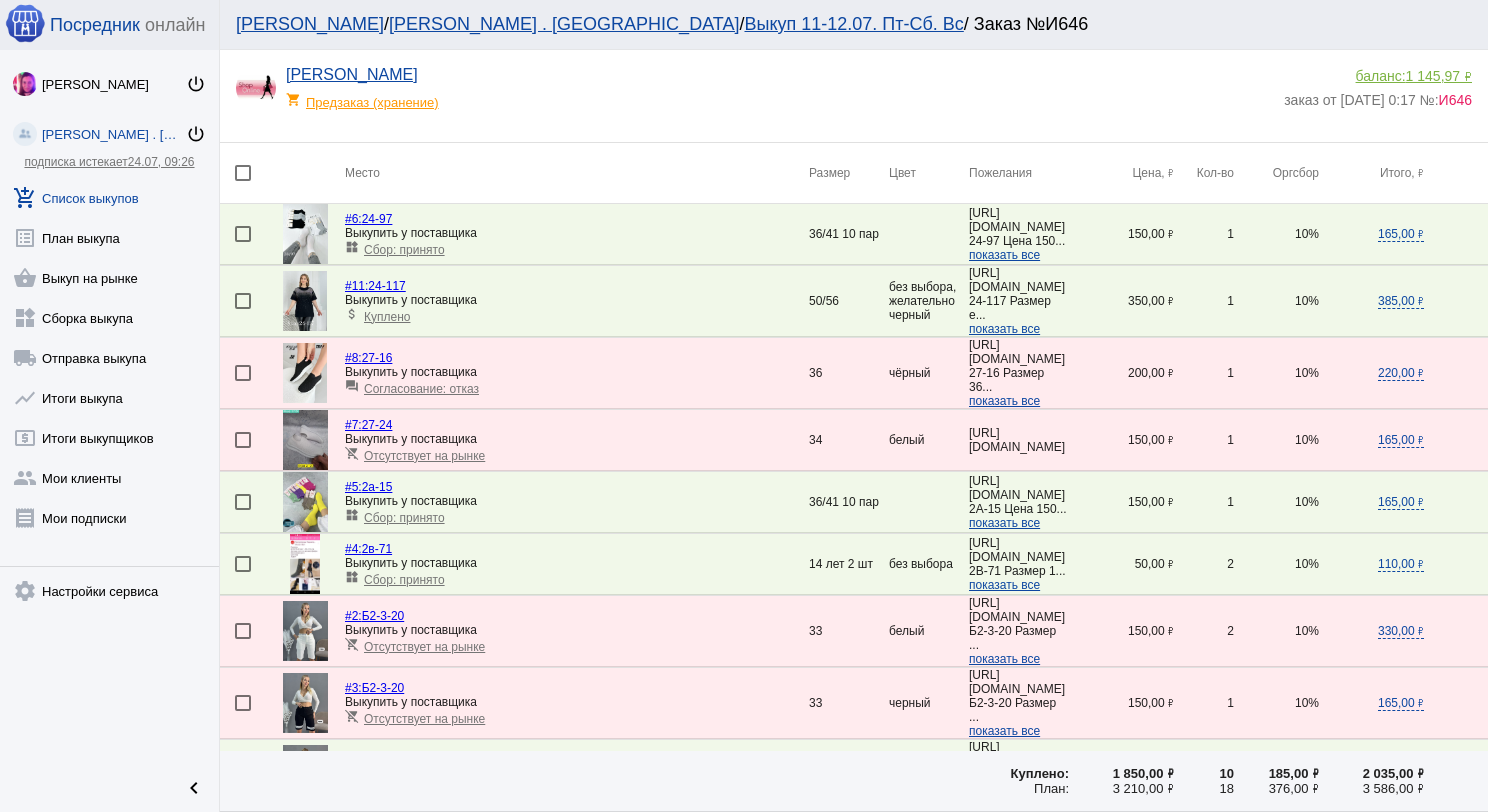 scroll, scrollTop: 100, scrollLeft: 0, axis: vertical 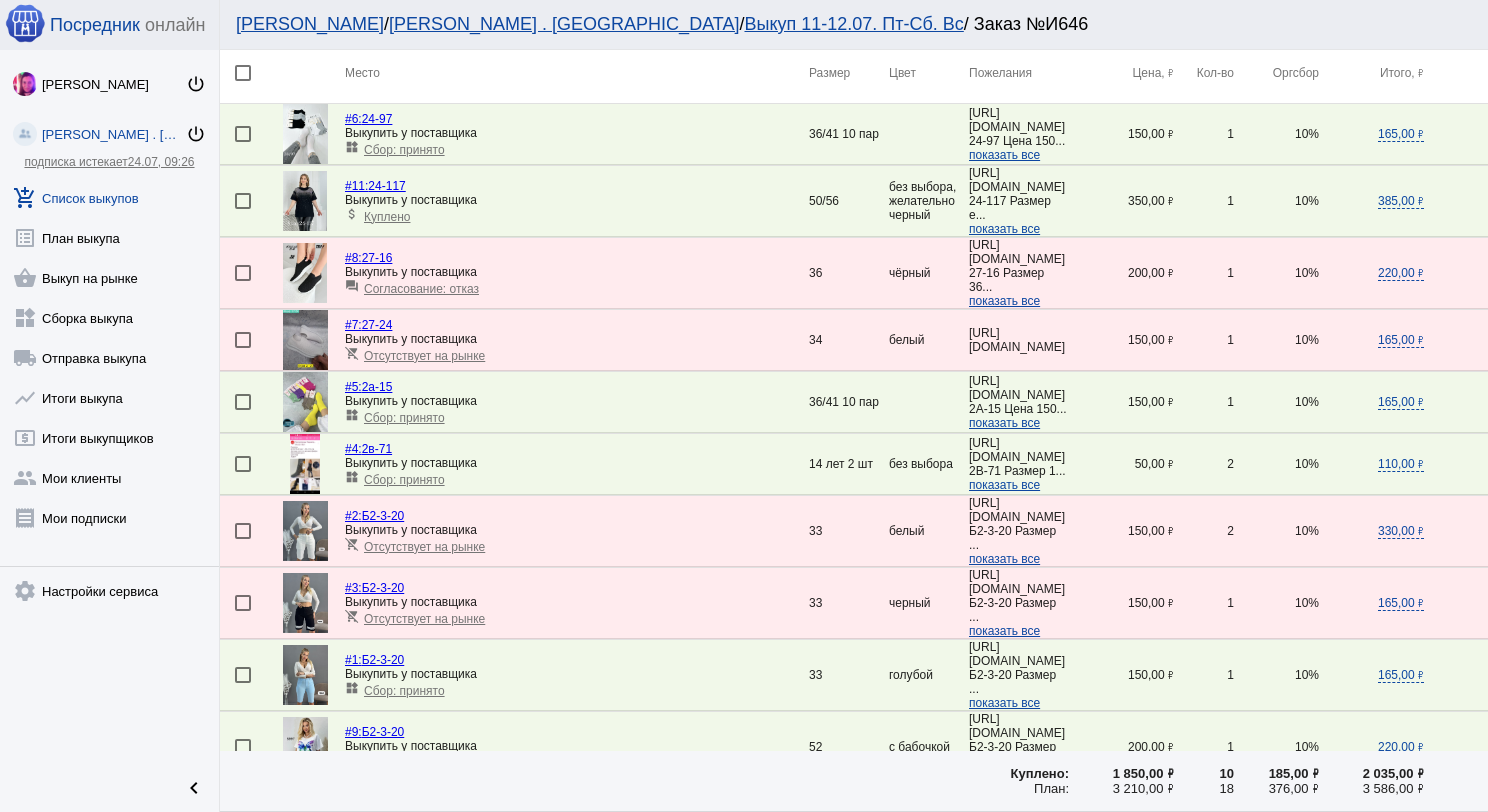 click on "Согласование: отказ" 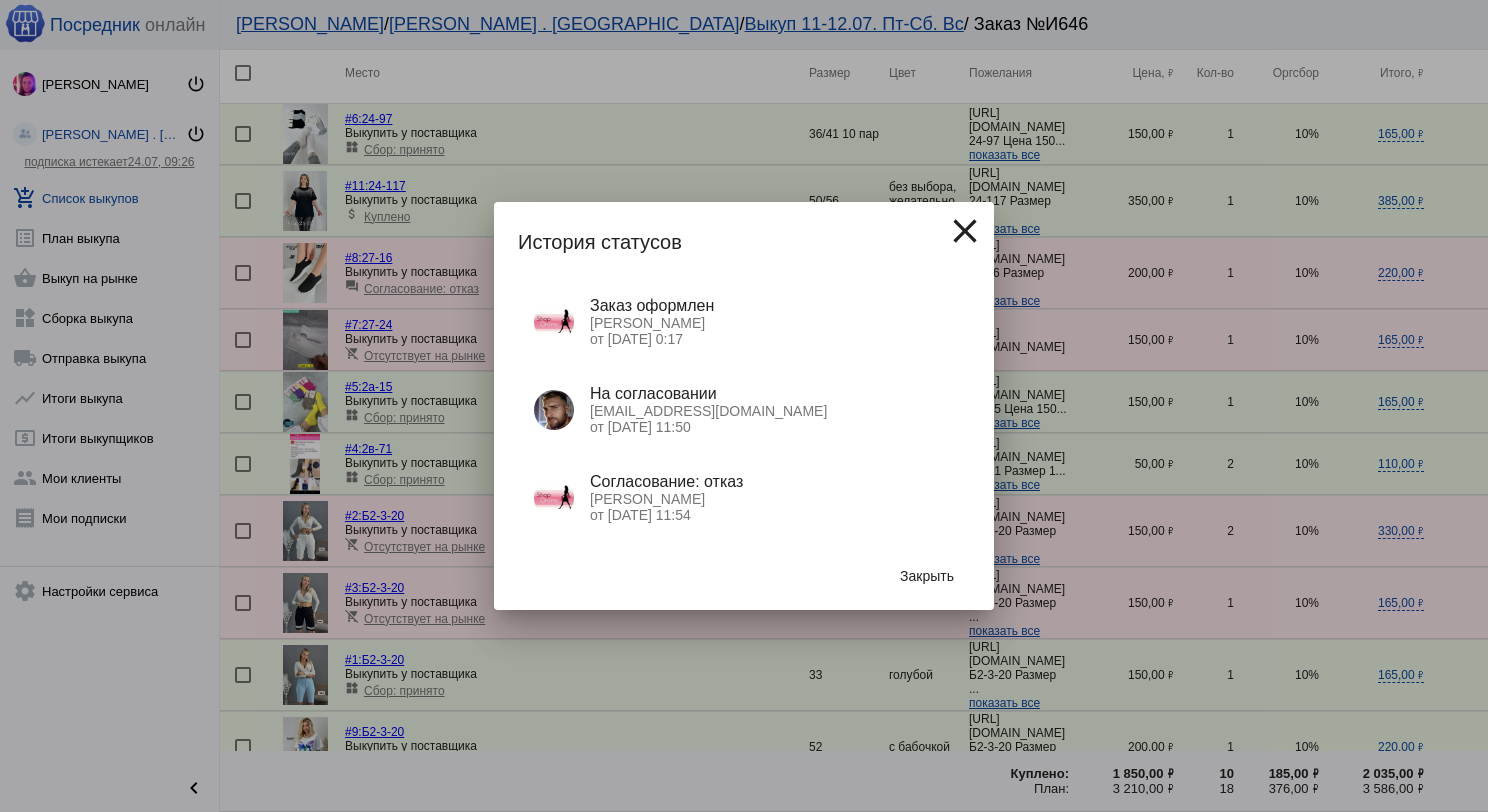 click on "Закрыть" at bounding box center [927, 576] 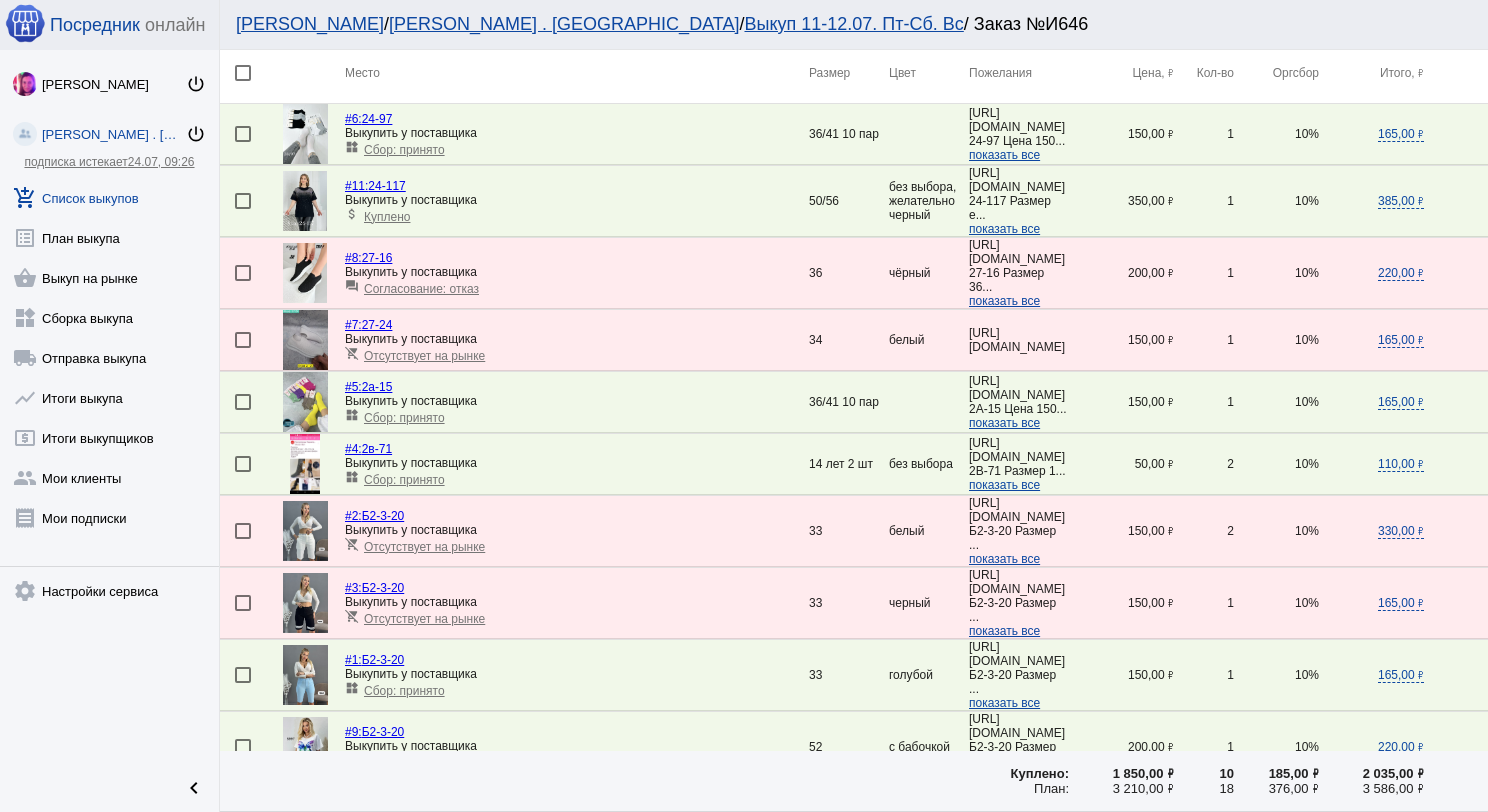 click on "Отсутствует на рынке" 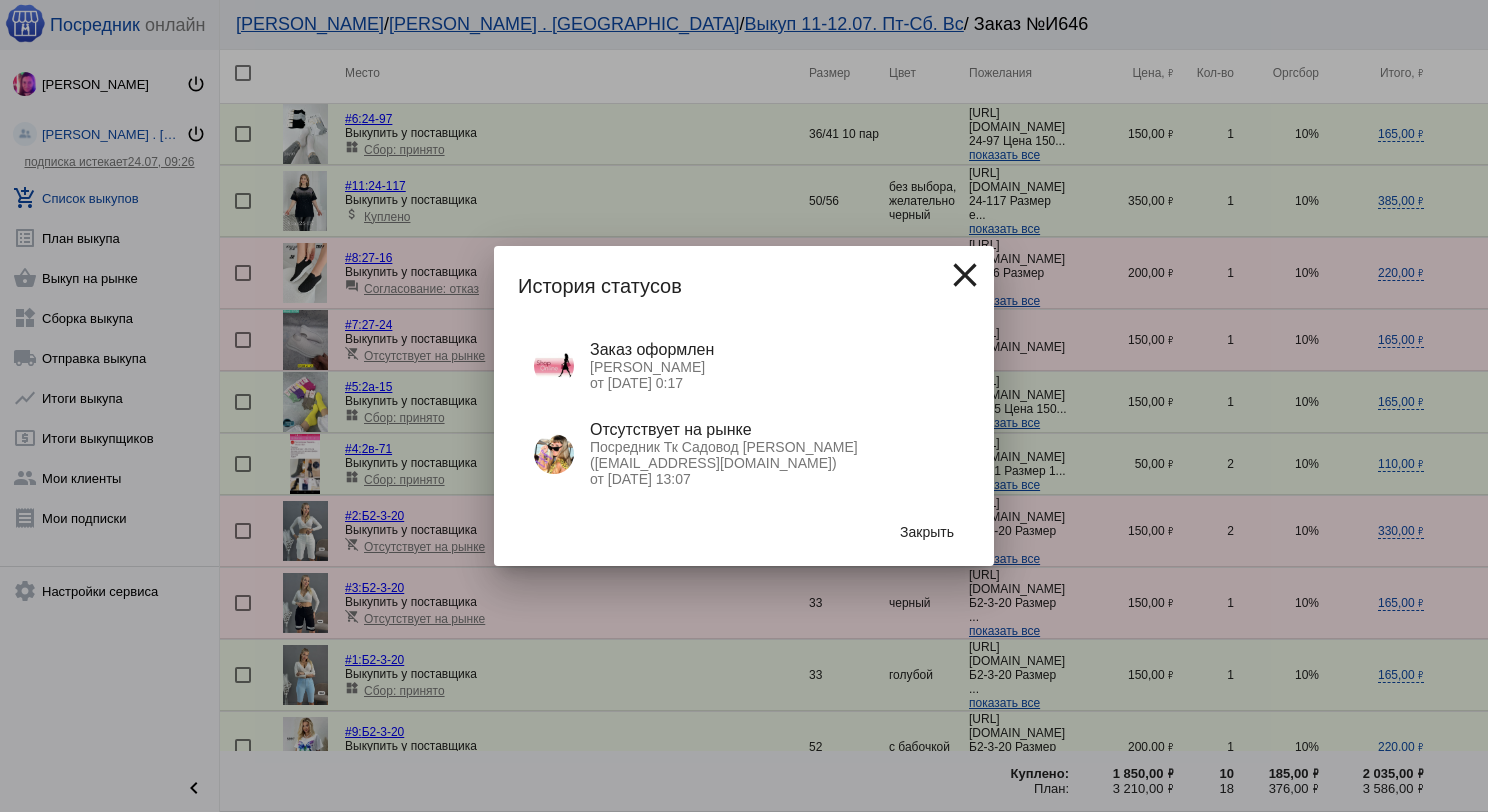 click on "Закрыть" at bounding box center (927, 532) 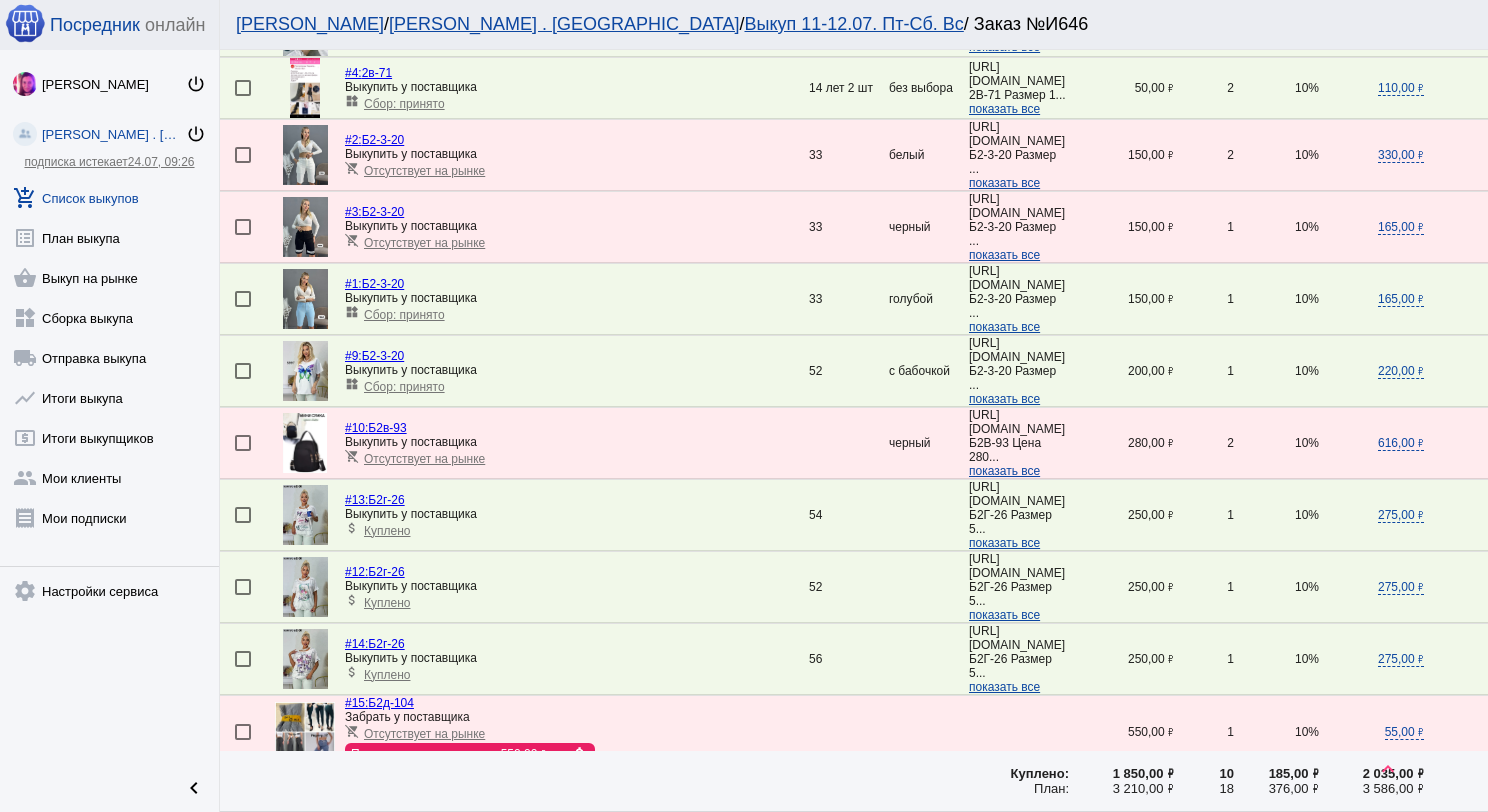 scroll, scrollTop: 500, scrollLeft: 0, axis: vertical 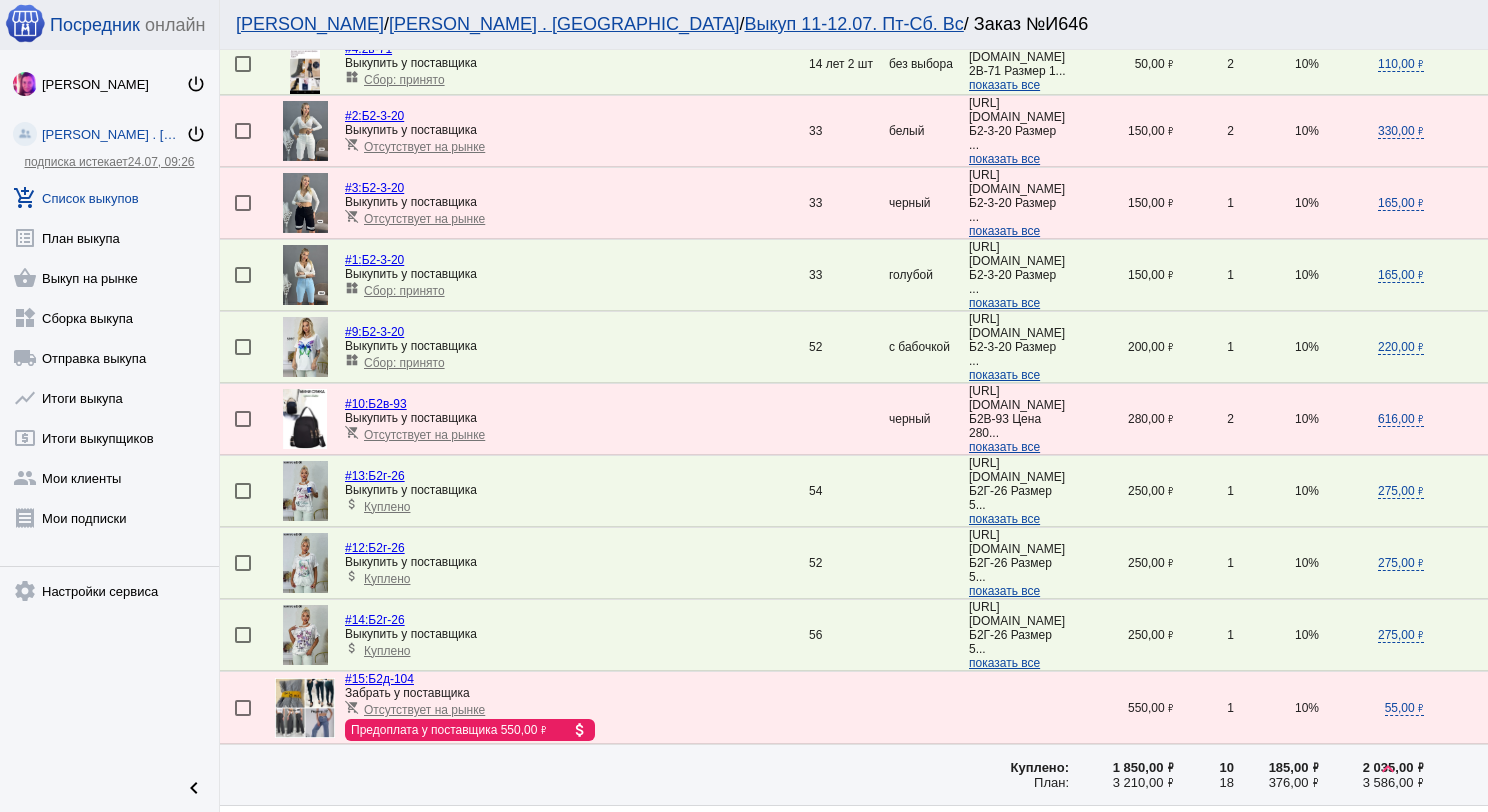 click 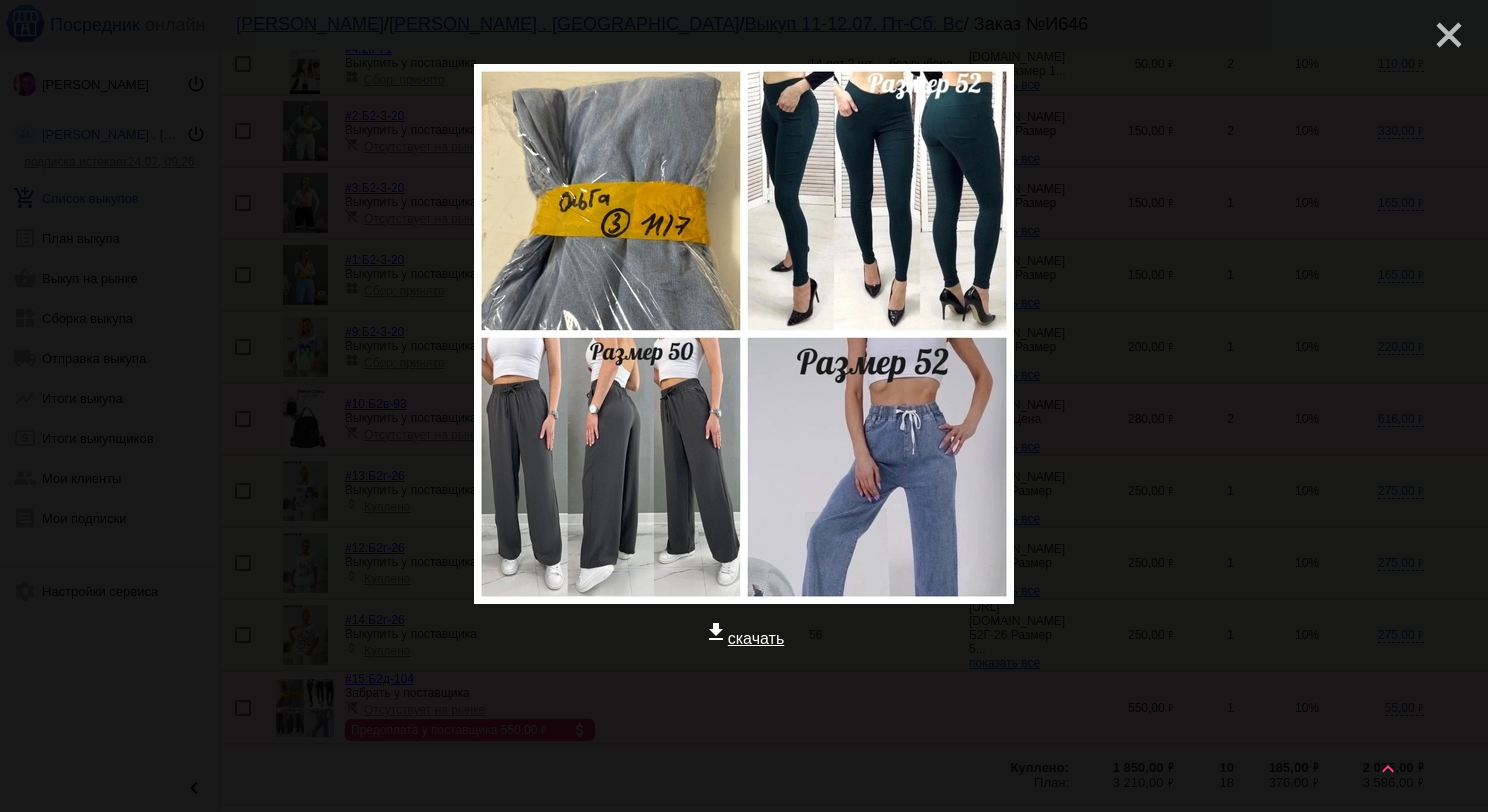 click on "close" 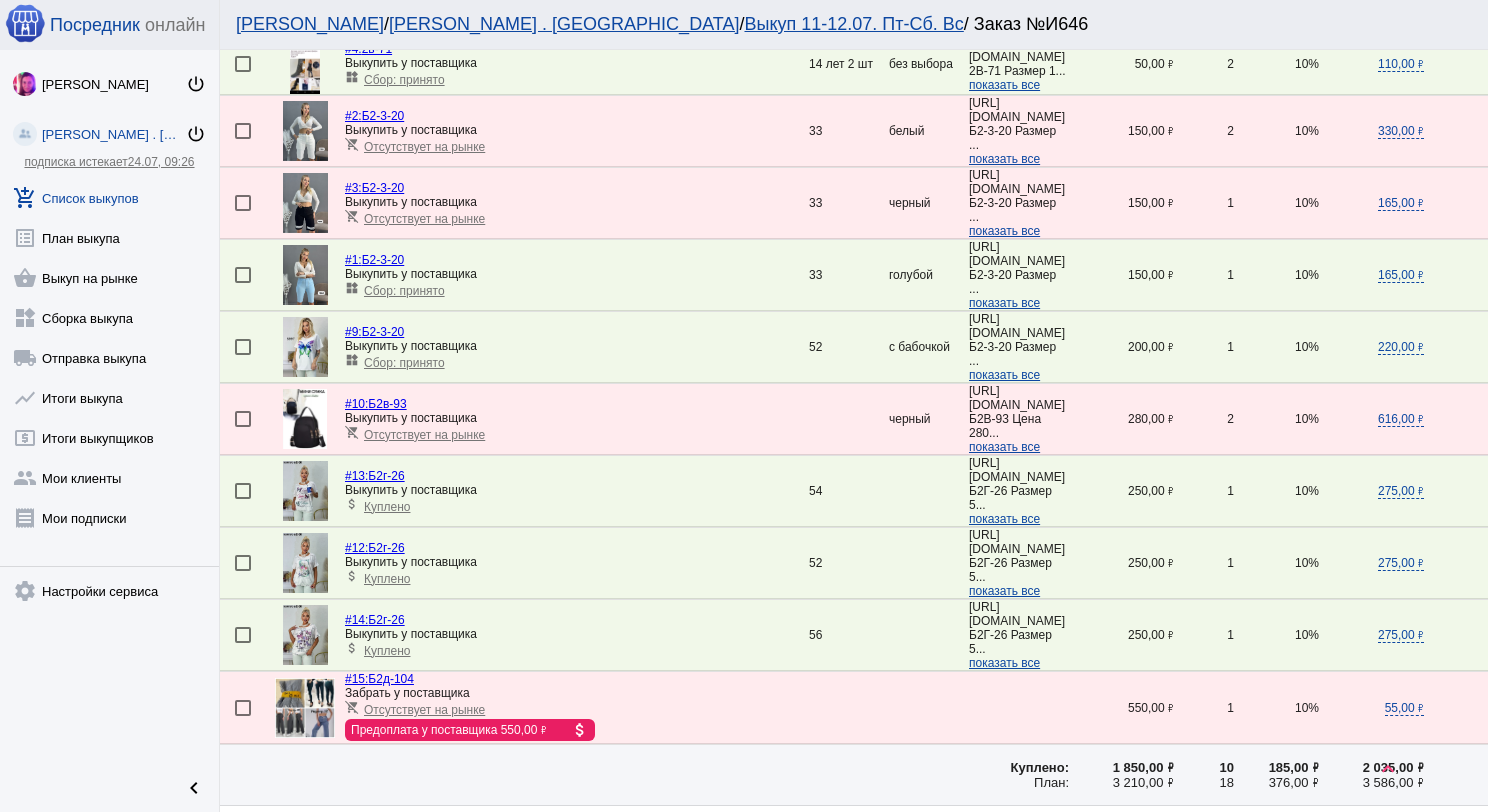 click on "Отсутствует на рынке" 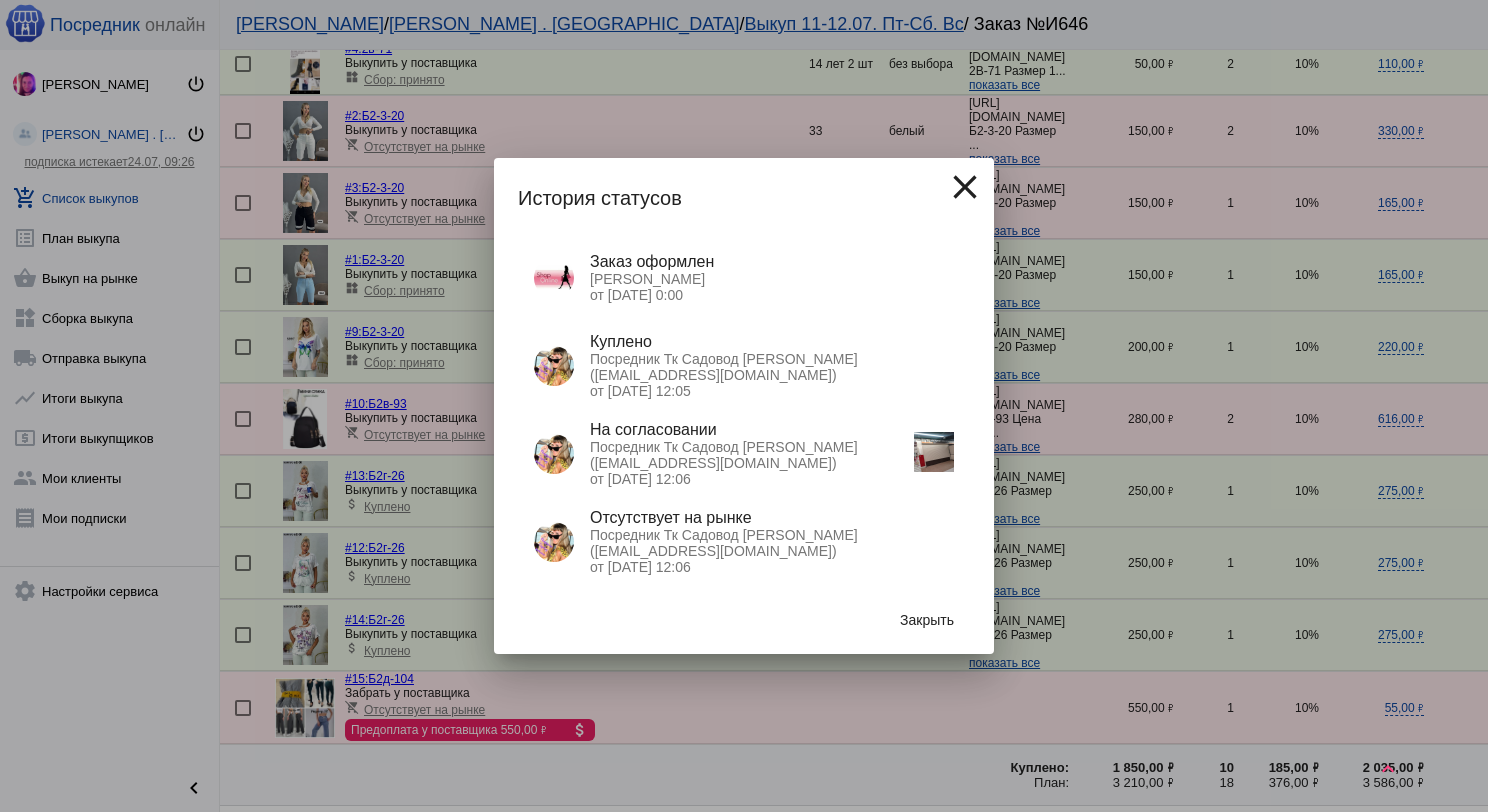 click at bounding box center (934, 452) 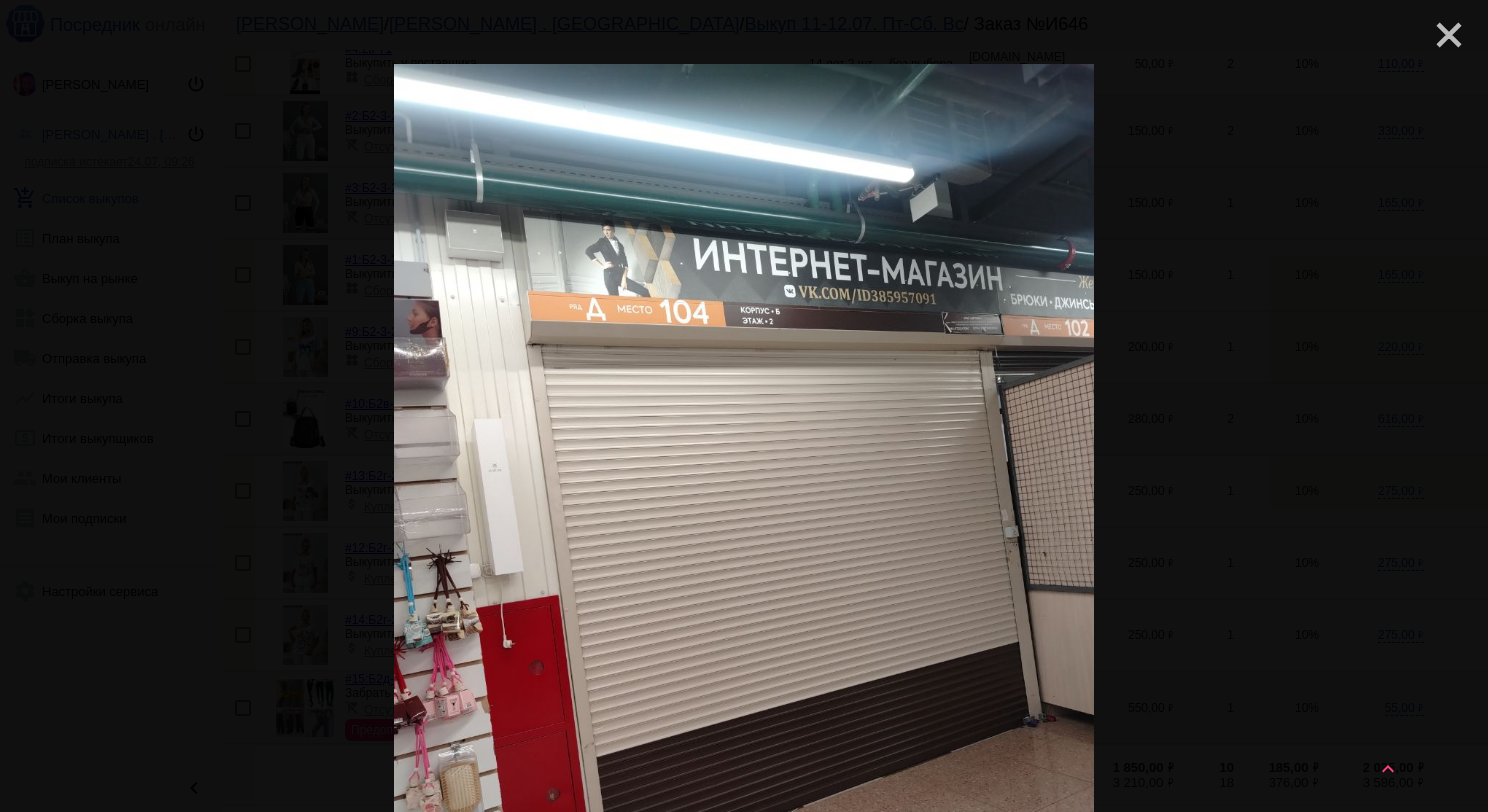click on "close" 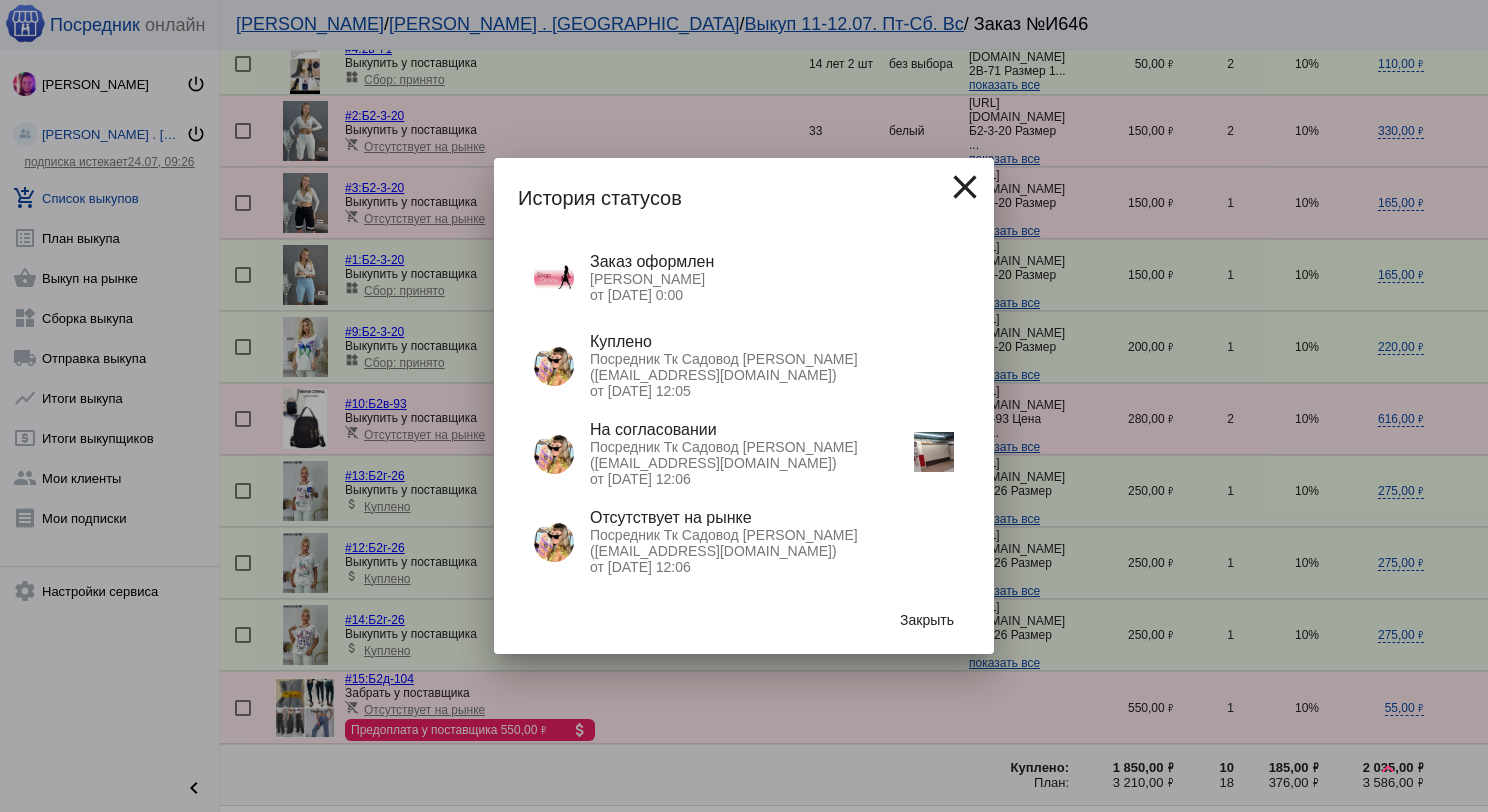 click on "Закрыть" at bounding box center [927, 620] 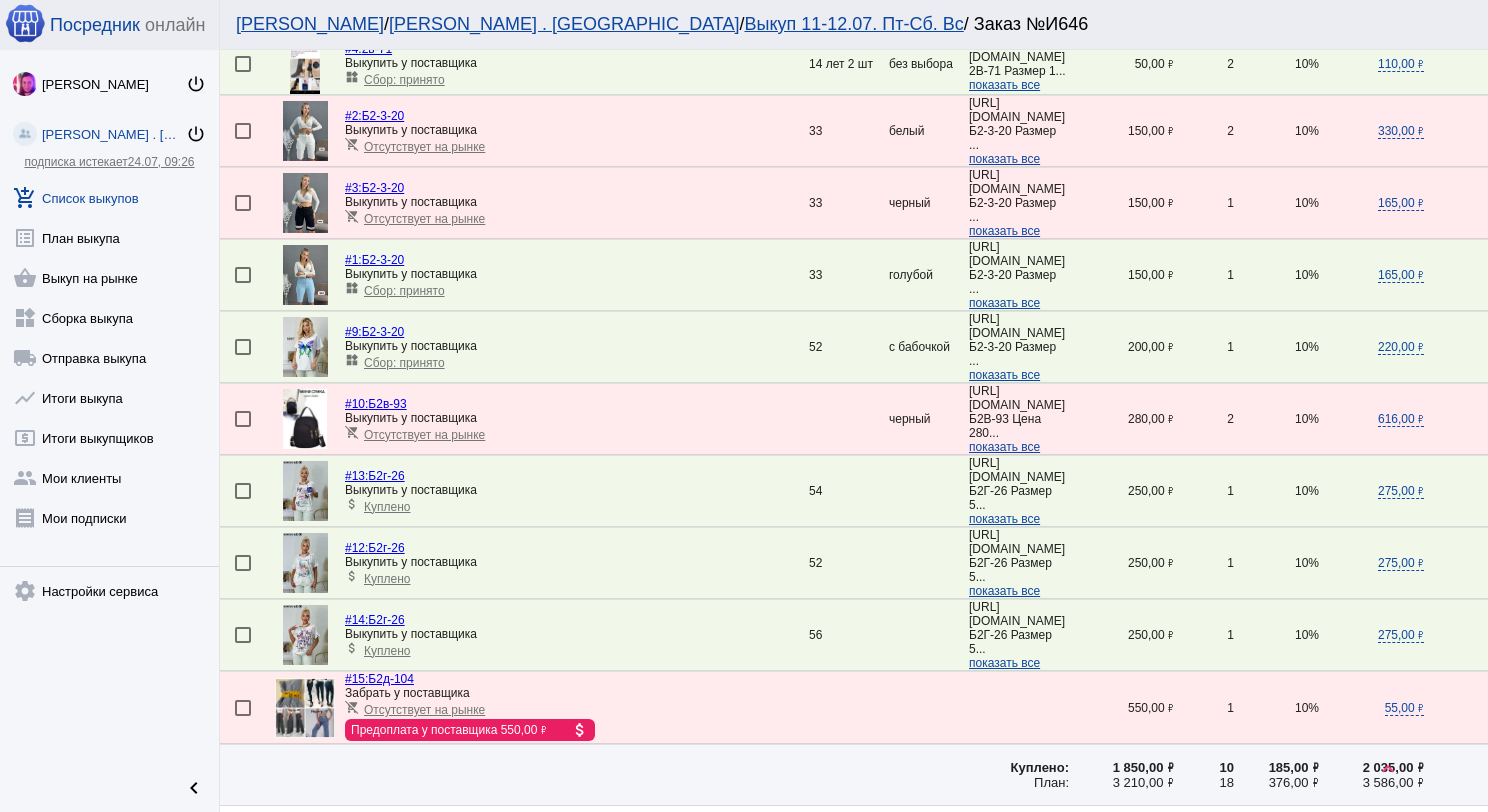 click on "add_shopping_cart  Список выкупов" 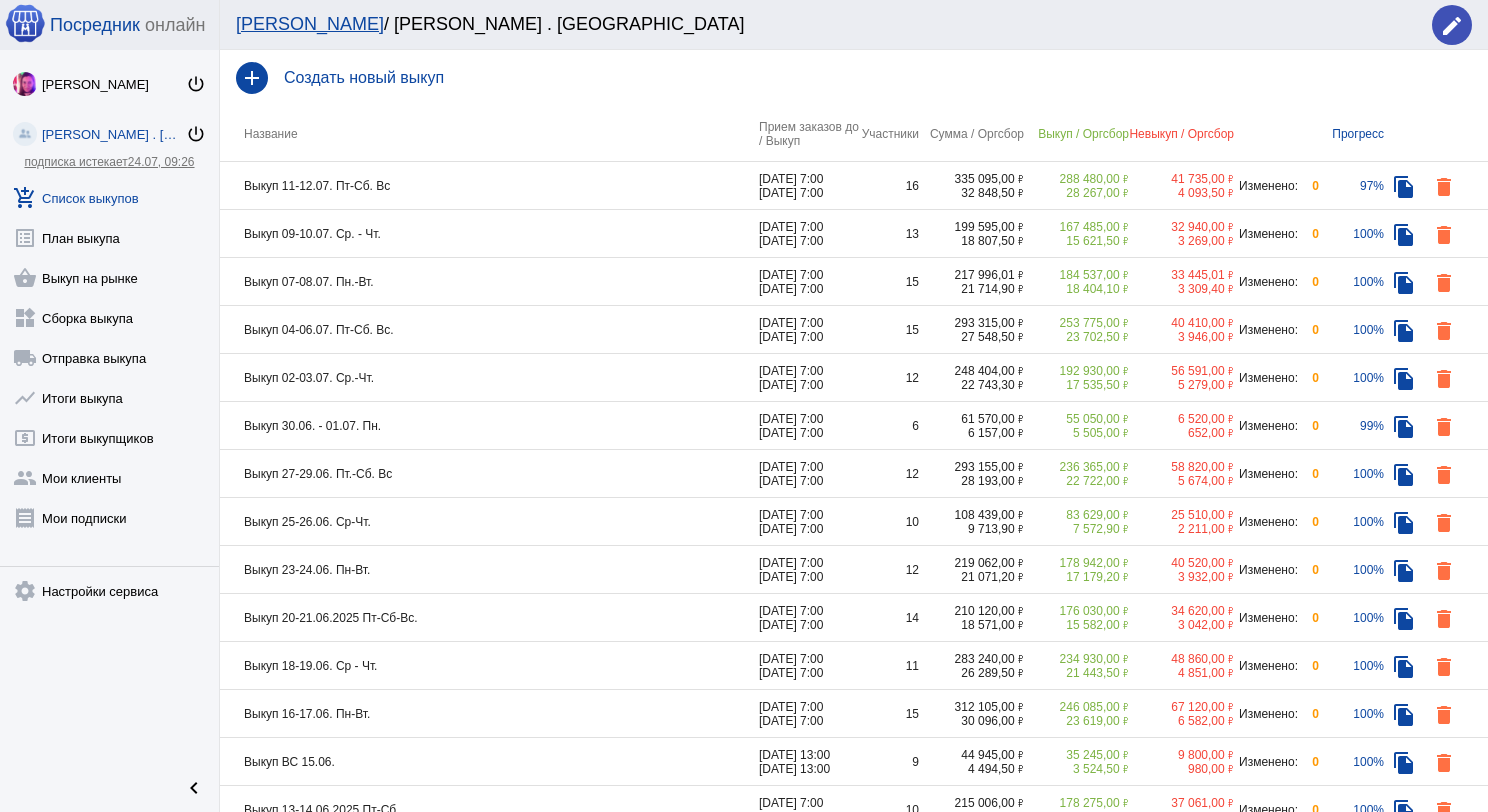 click on "Выкуп 11-12.07. Пт-Сб. Вс" 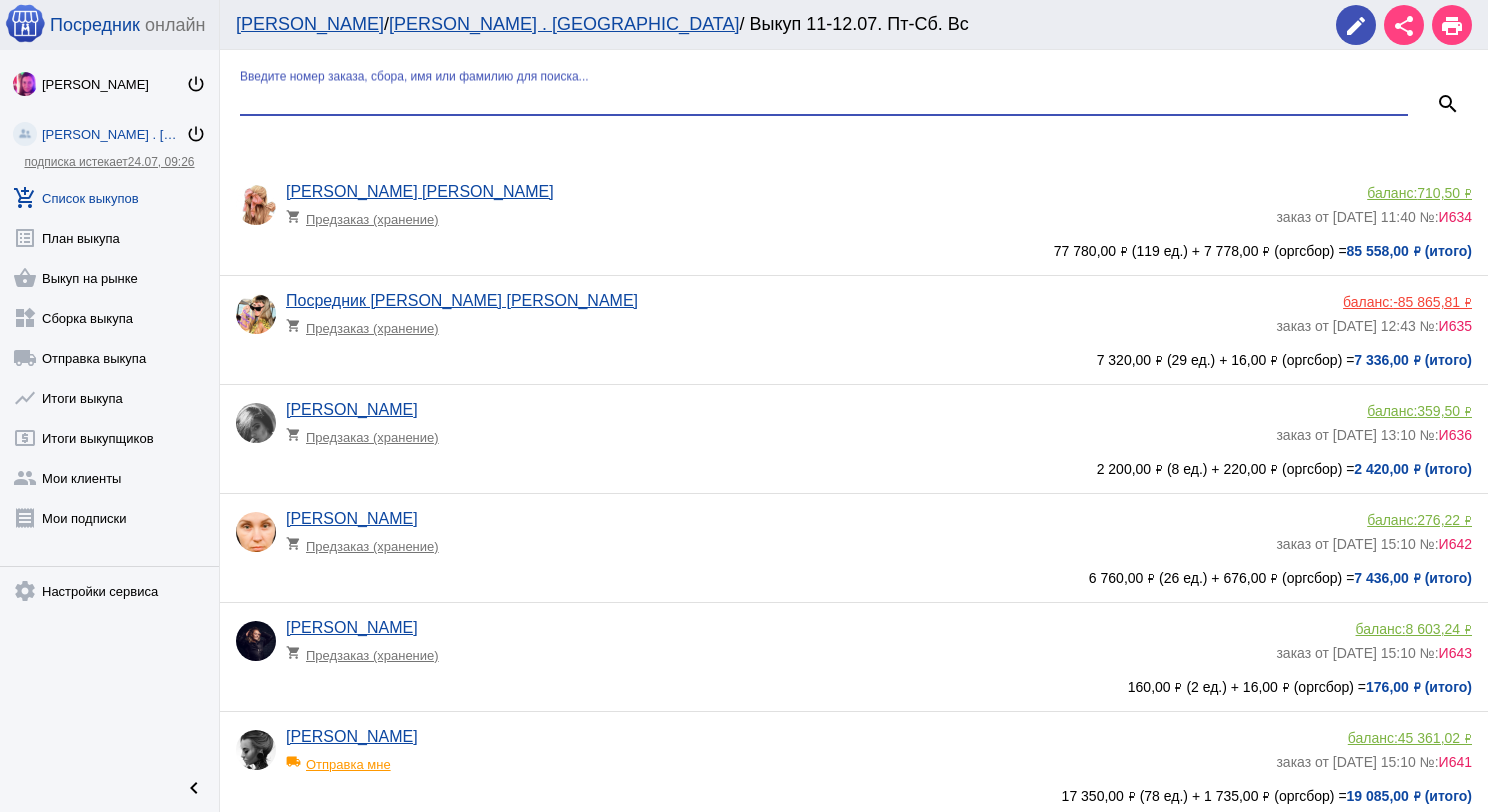 click on "Введите номер заказа, сбора, имя или фамилию для поиска..." at bounding box center (824, 99) 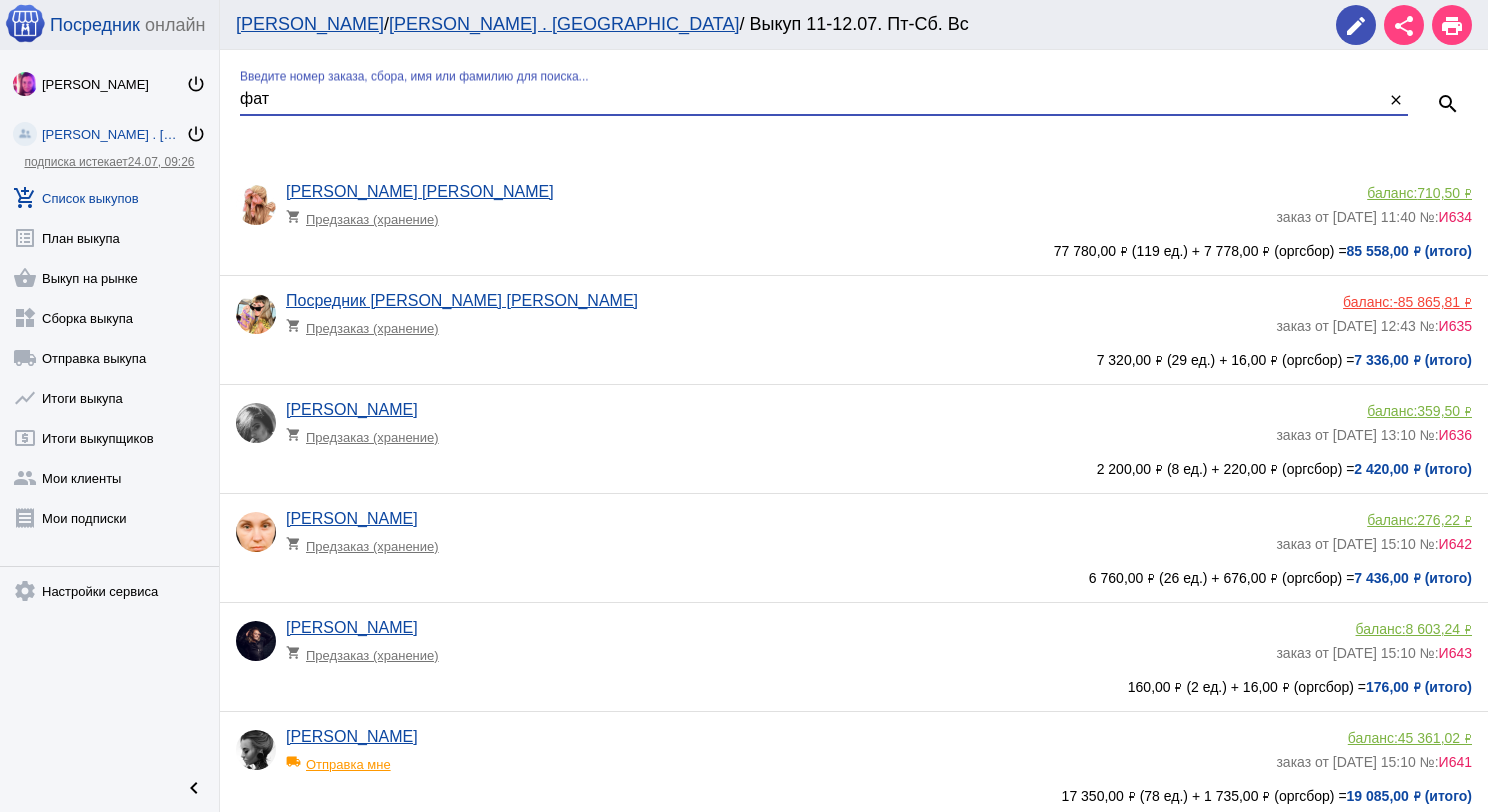 type on "фат" 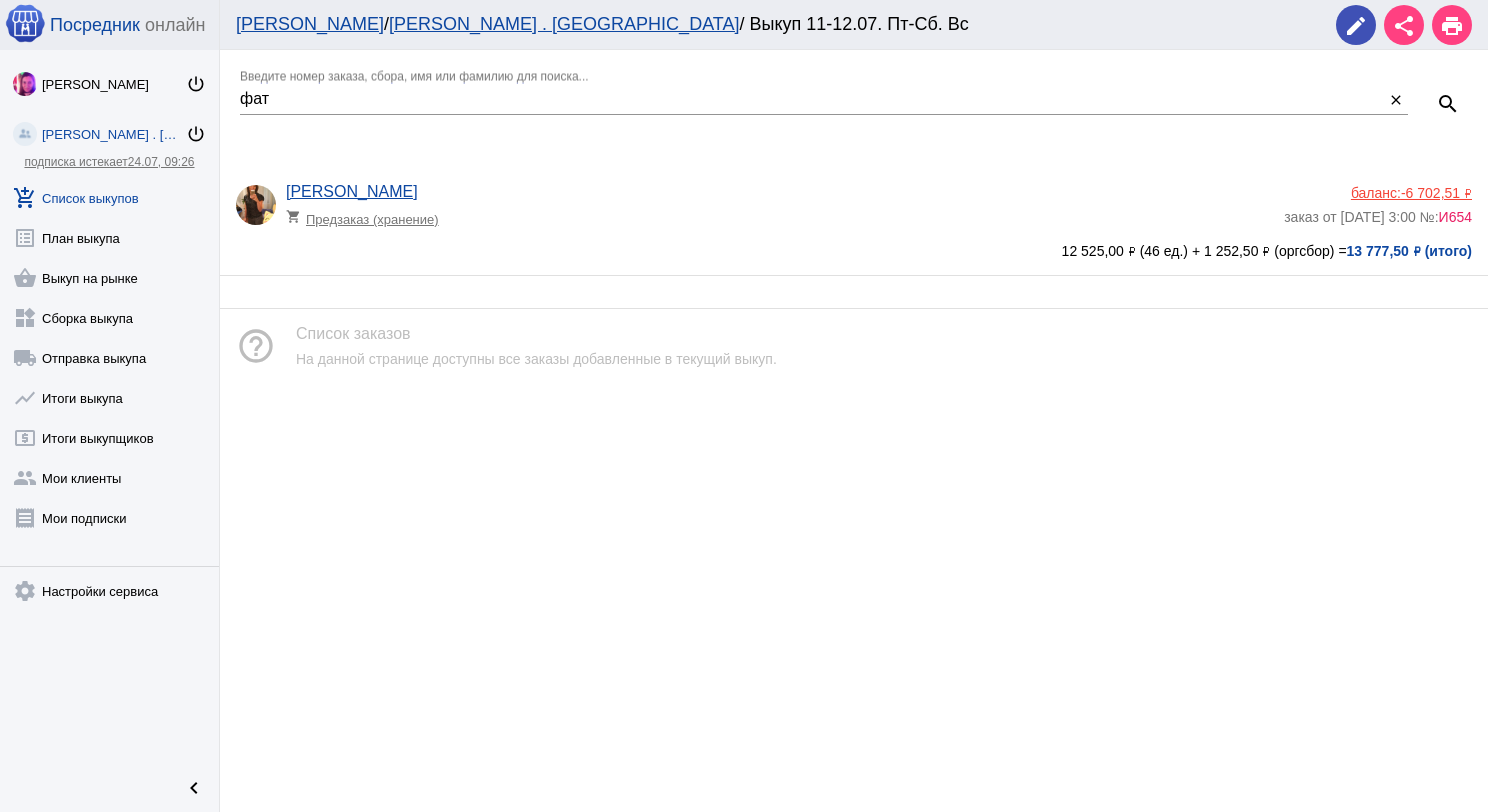 click on "-6 702,51 ₽" 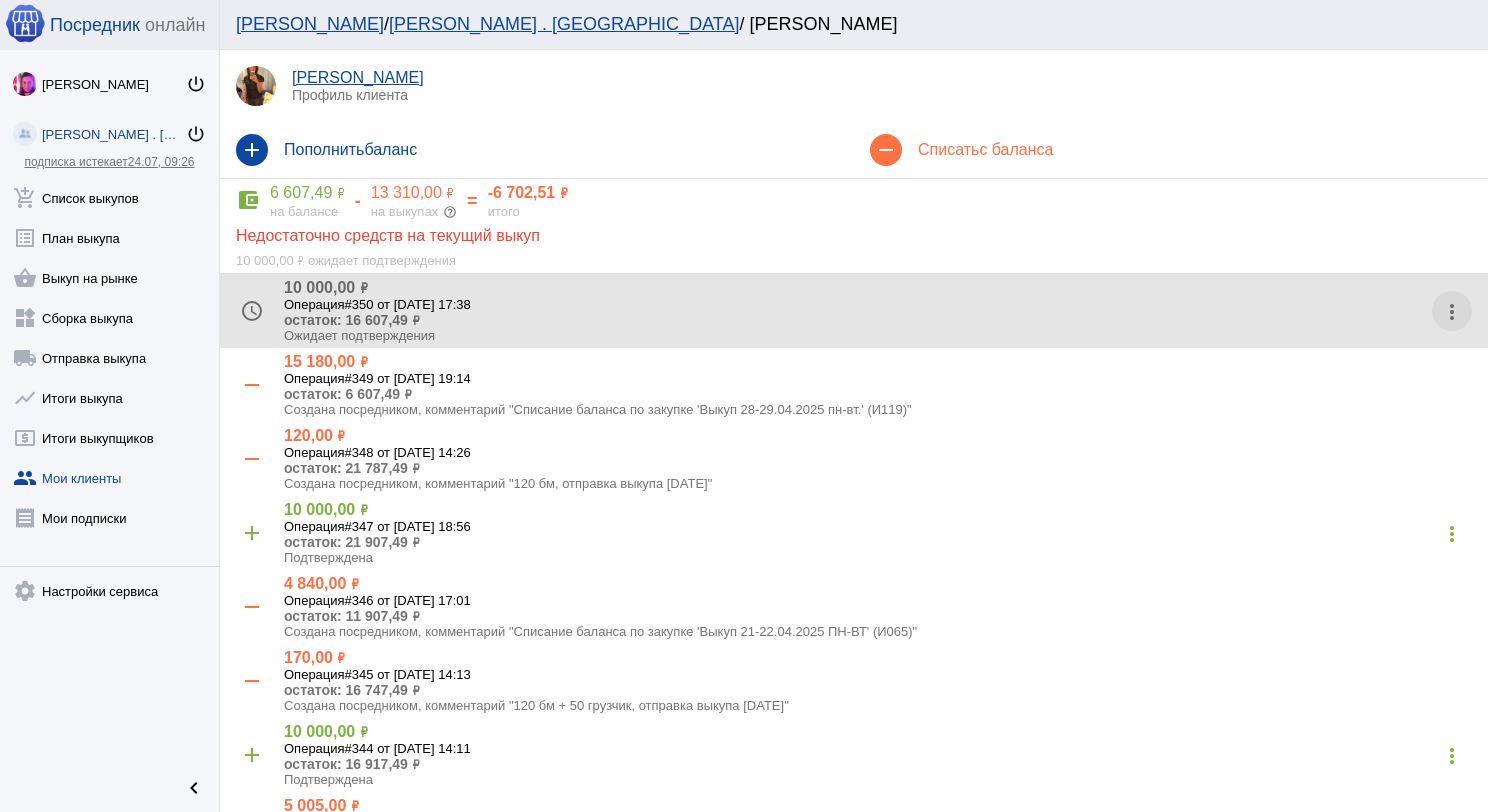 click on "more_vert" 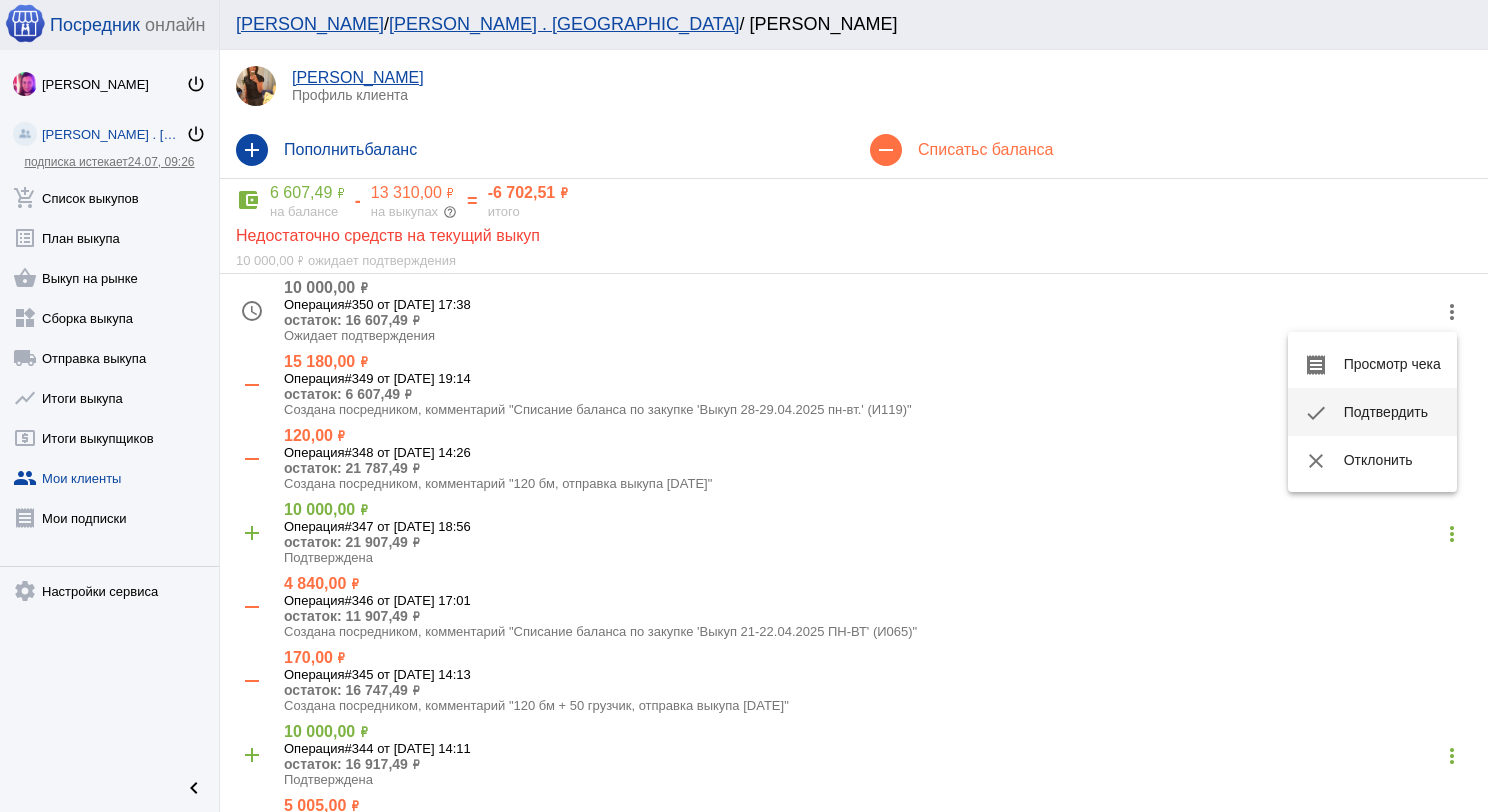 click on "check  Подтвердить" at bounding box center (1372, 412) 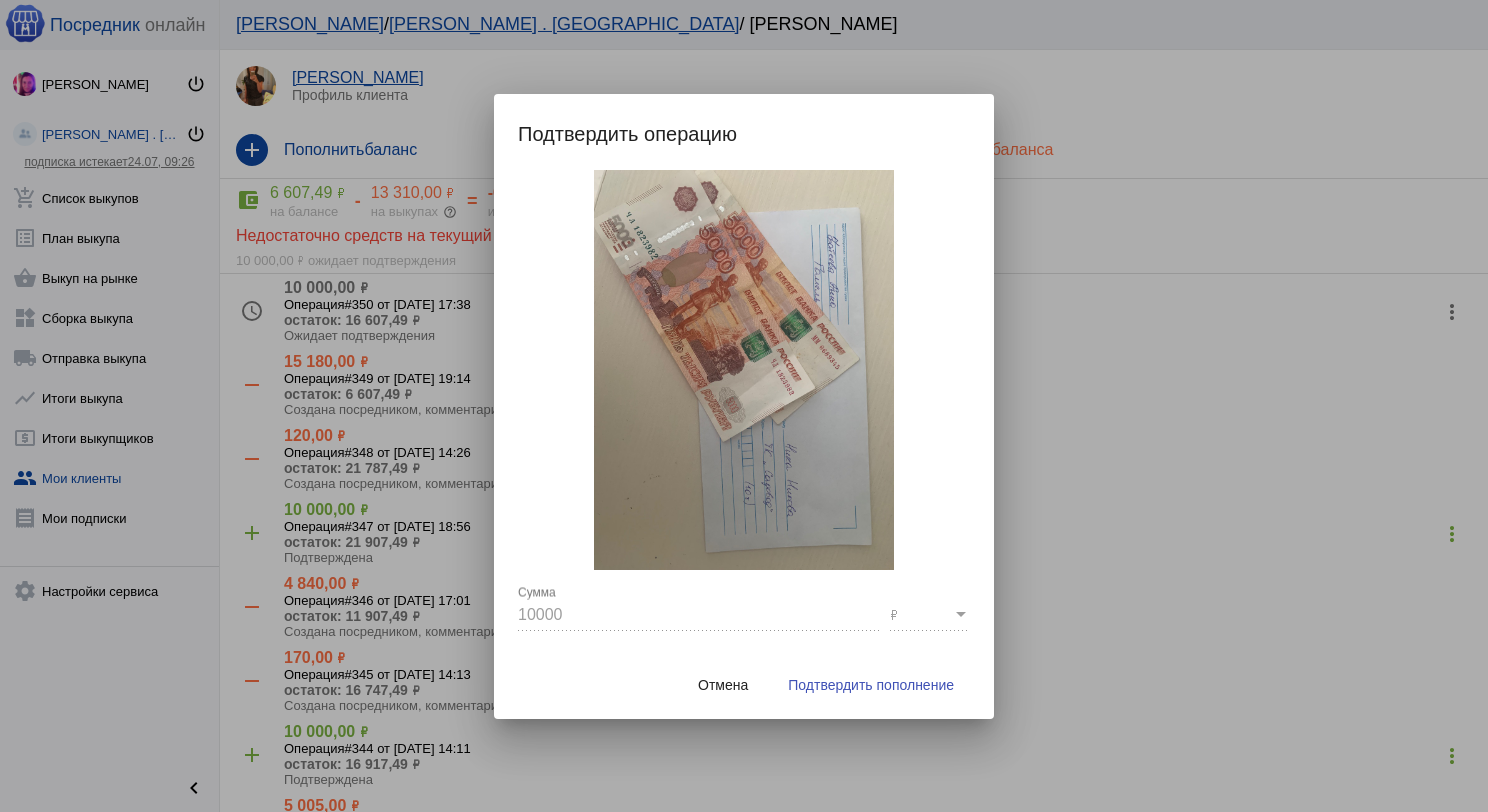 click on "Подтвердить пополнение" at bounding box center (871, 685) 